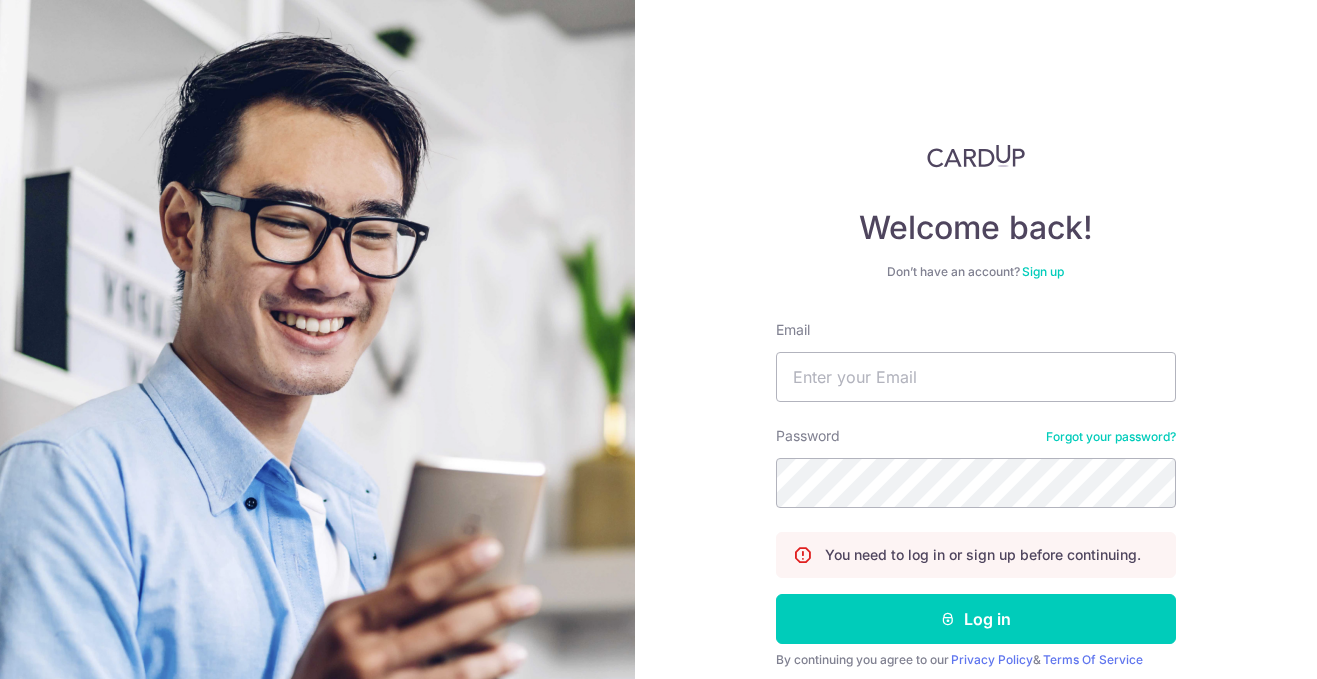 scroll, scrollTop: 0, scrollLeft: 0, axis: both 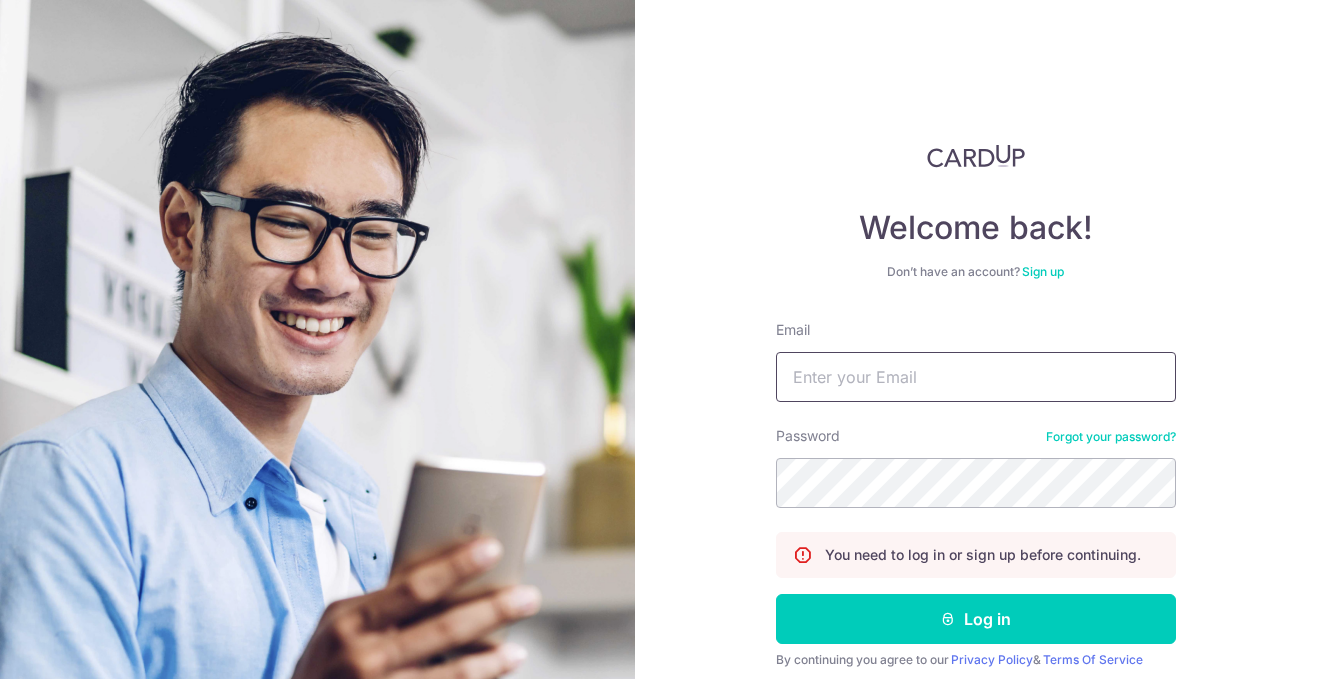 click on "Email" at bounding box center (976, 377) 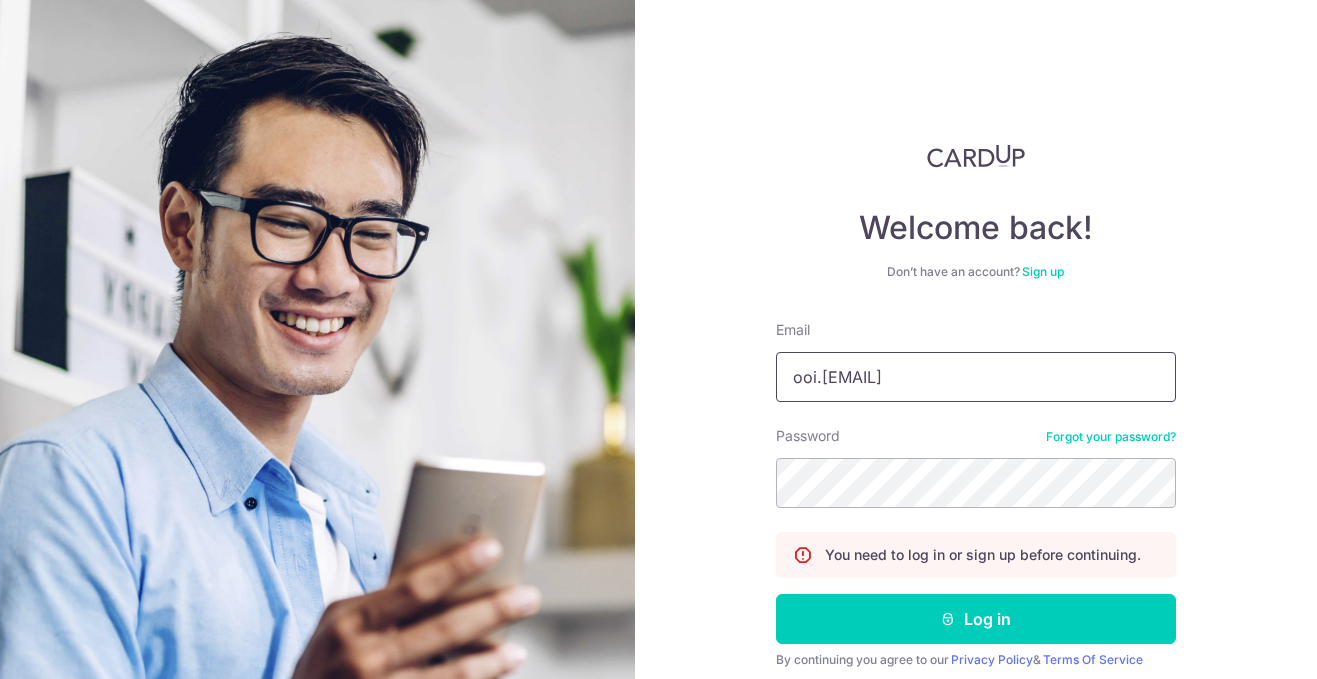 type on "ooi.adrian@gmail.com" 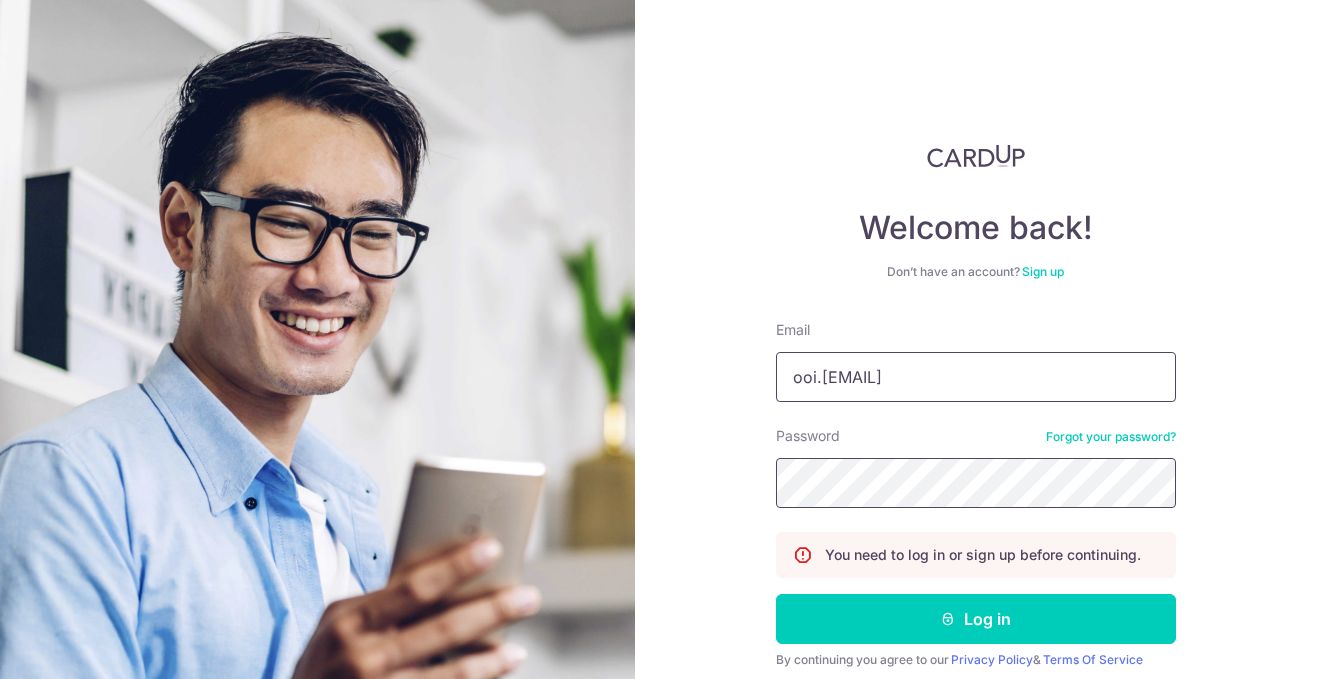 click on "Log in" at bounding box center (976, 619) 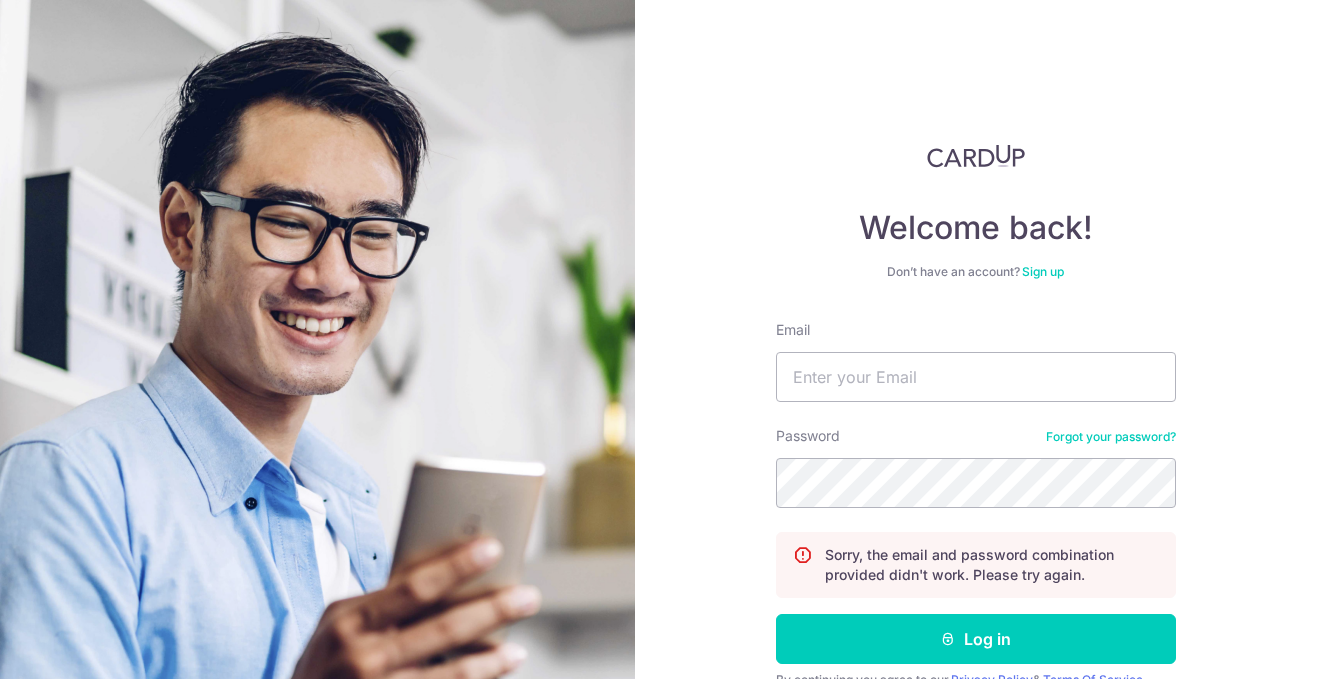 scroll, scrollTop: 0, scrollLeft: 0, axis: both 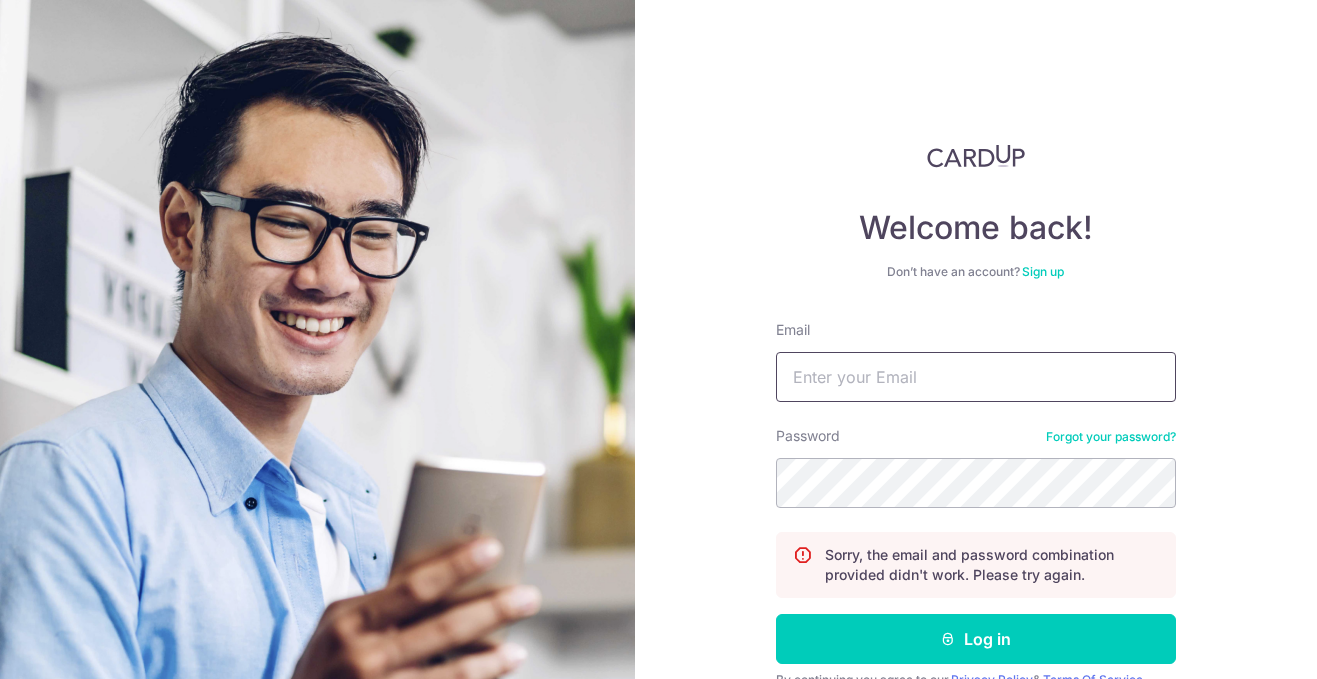 click on "Email" at bounding box center (976, 377) 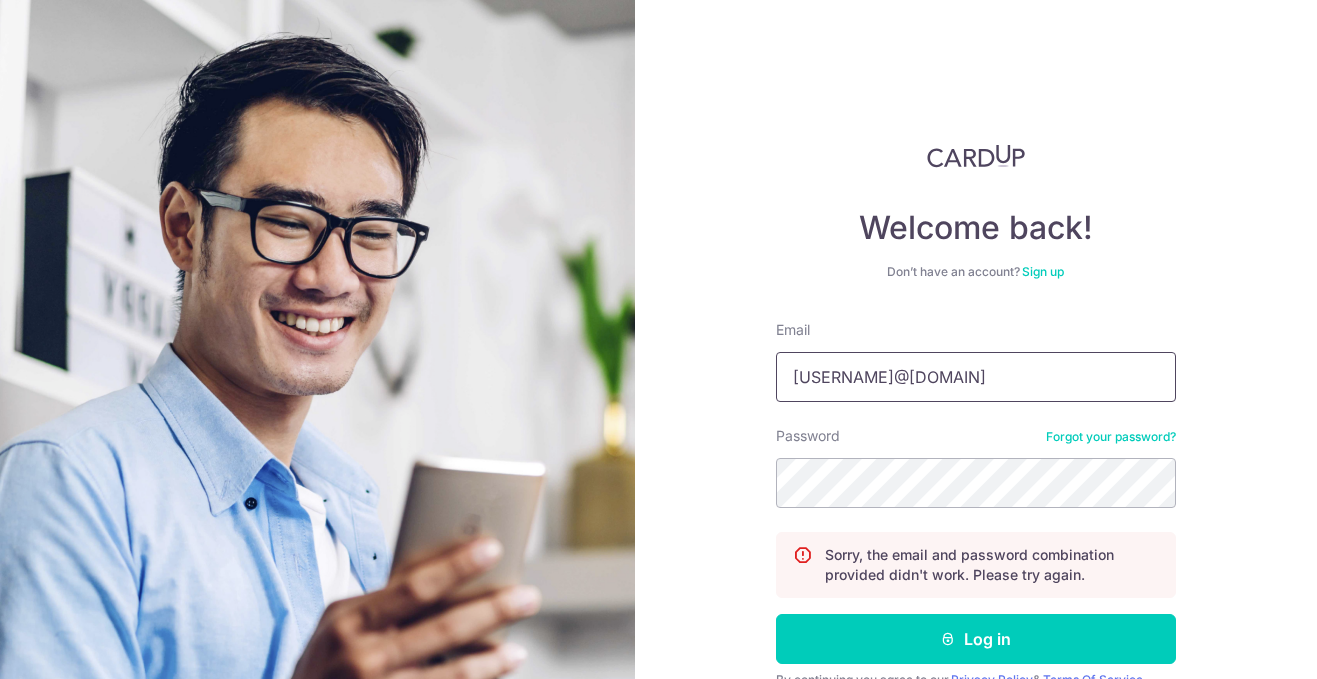 type on "ooi.[EMAIL]" 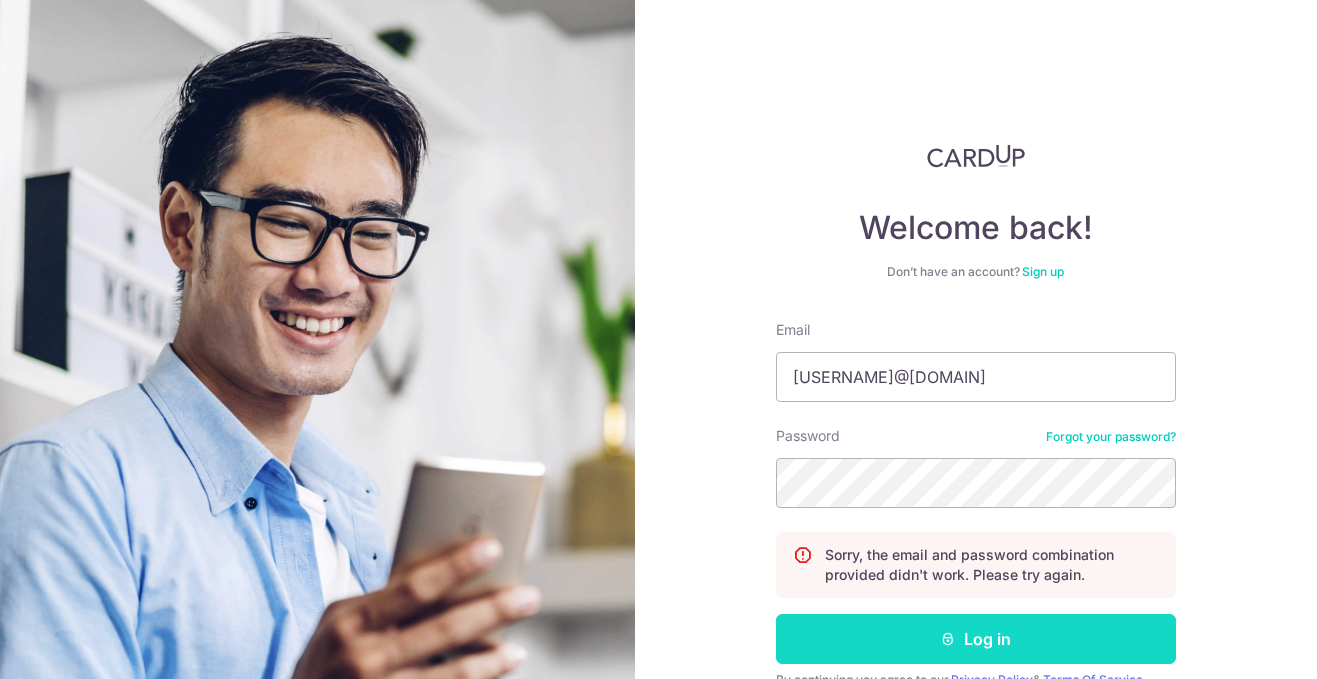 click on "Log in" at bounding box center (976, 639) 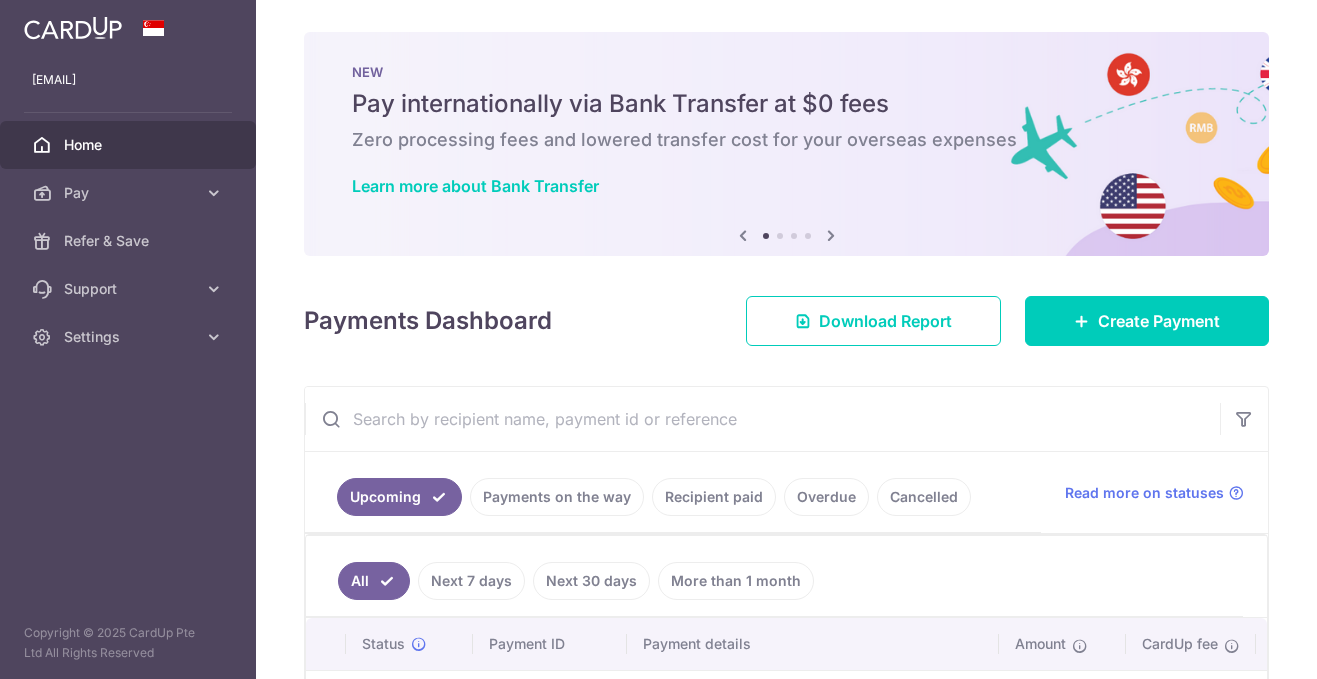 scroll, scrollTop: 0, scrollLeft: 0, axis: both 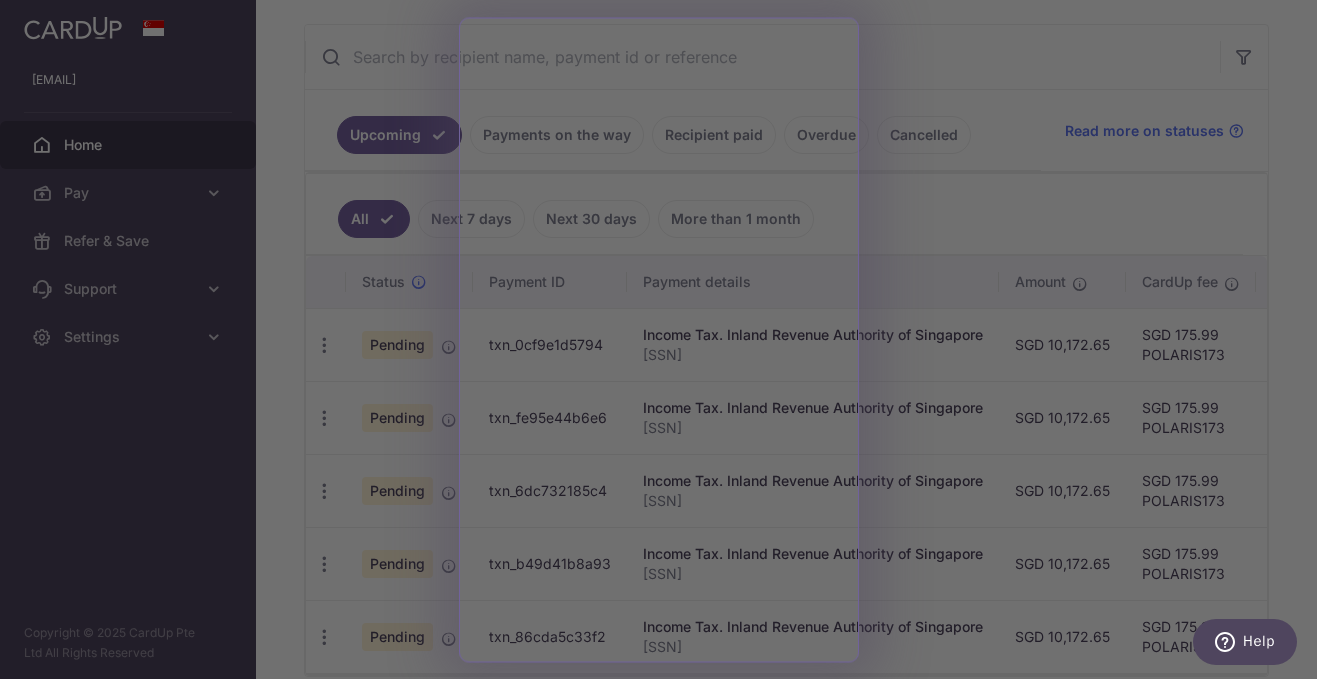 click at bounding box center [665, 343] 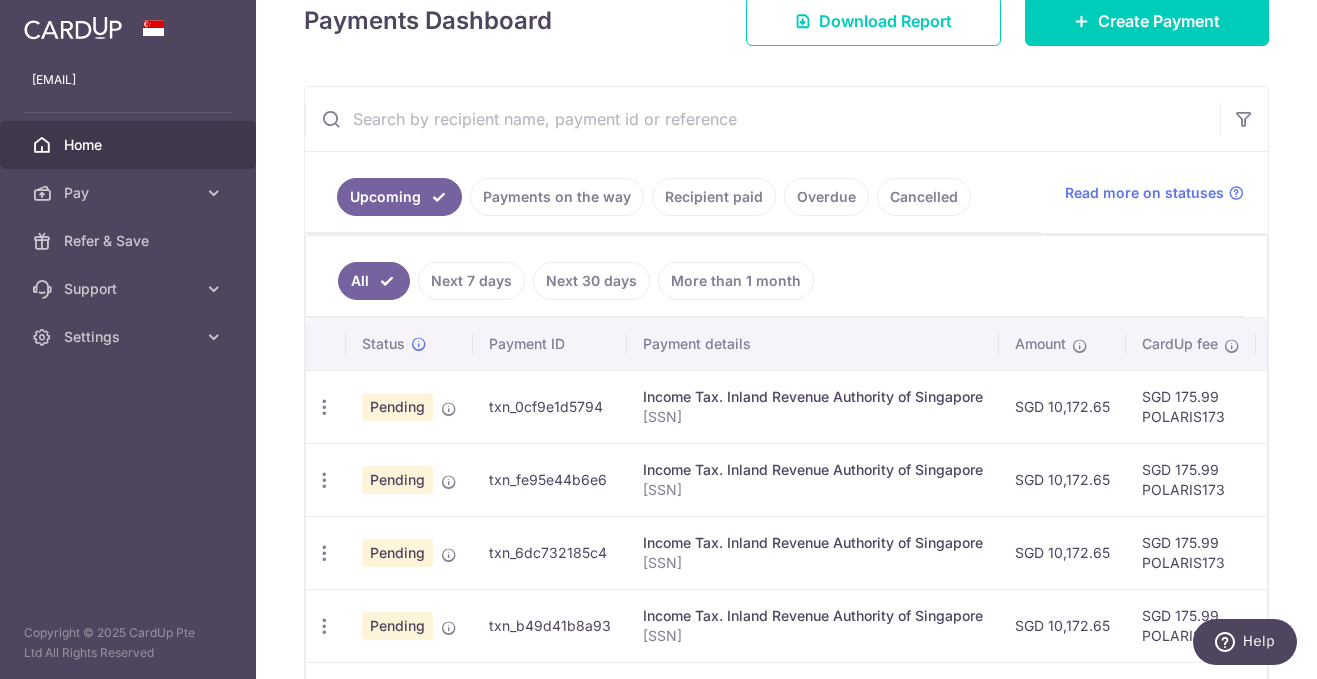 scroll, scrollTop: 152, scrollLeft: 0, axis: vertical 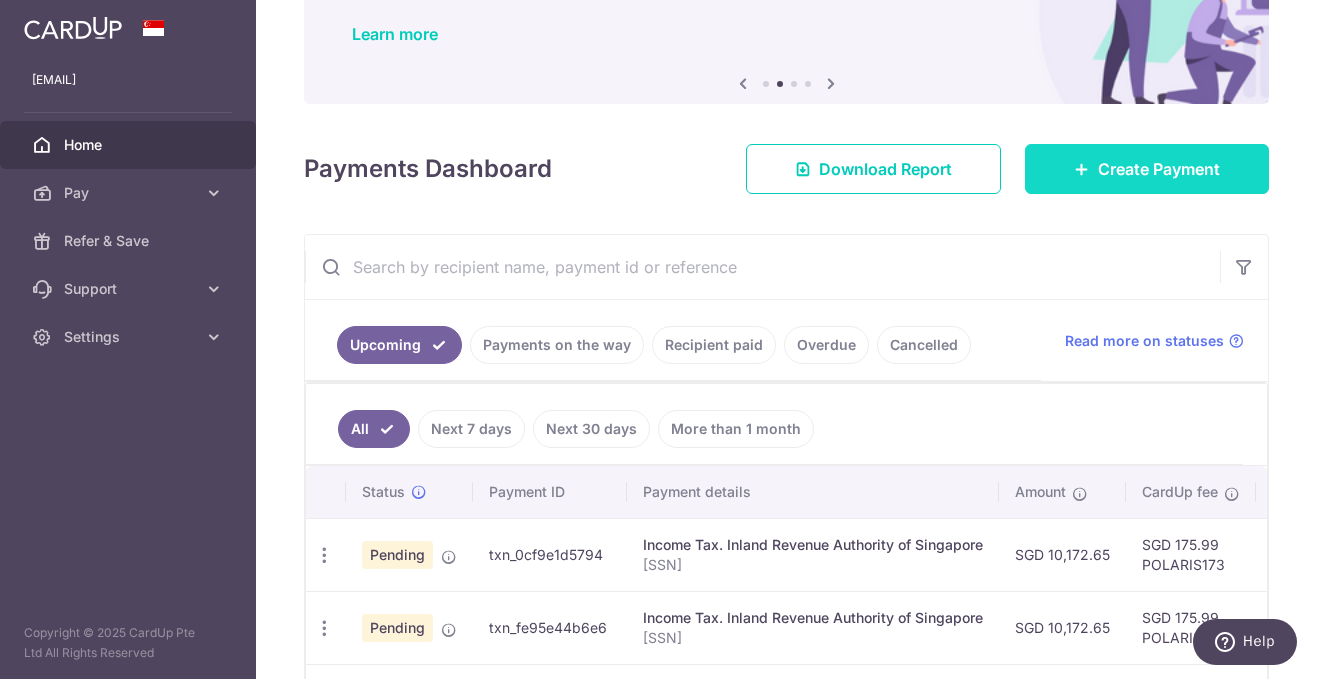 click on "Create Payment" at bounding box center (1147, 169) 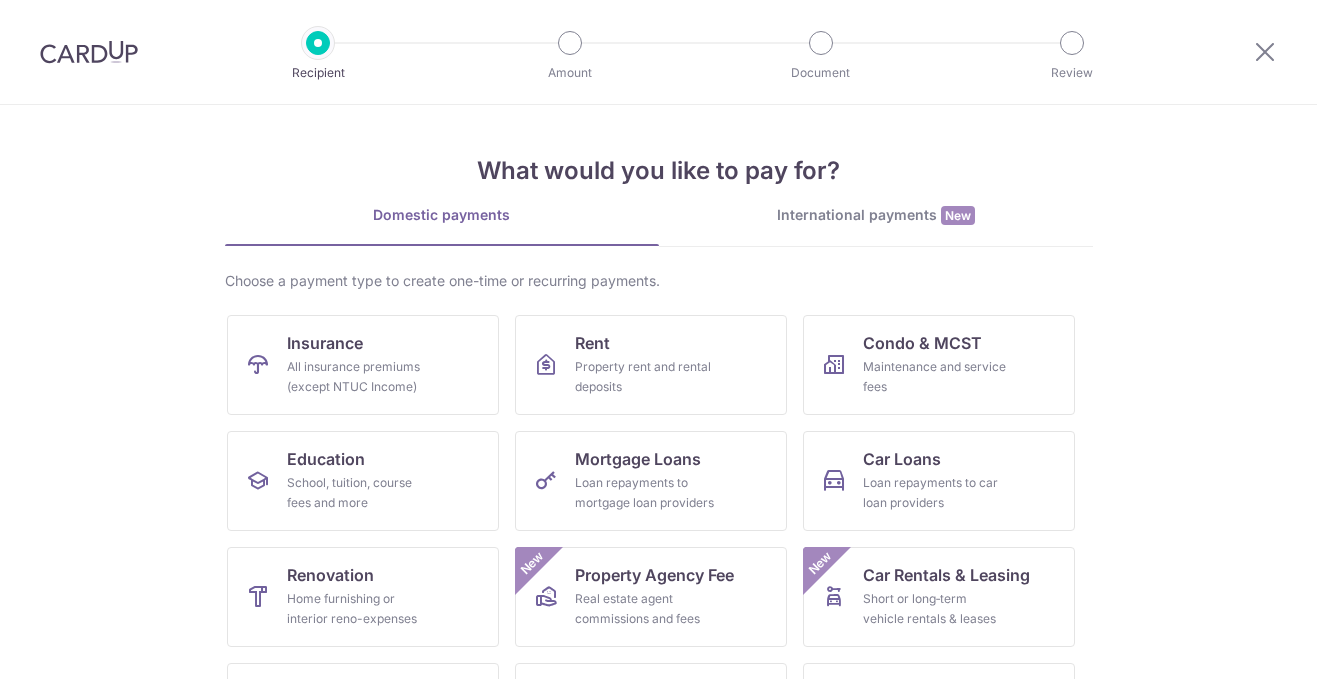 scroll, scrollTop: 0, scrollLeft: 0, axis: both 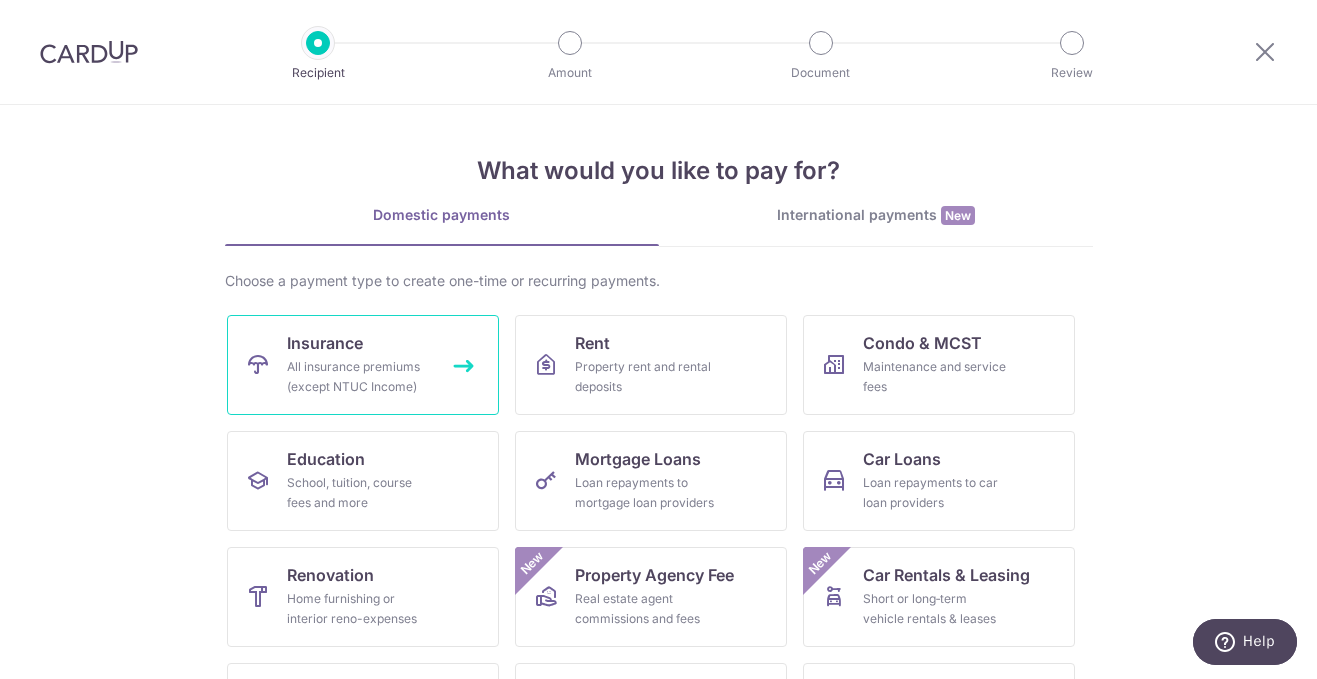 click on "All insurance premiums (except NTUC Income)" at bounding box center (359, 377) 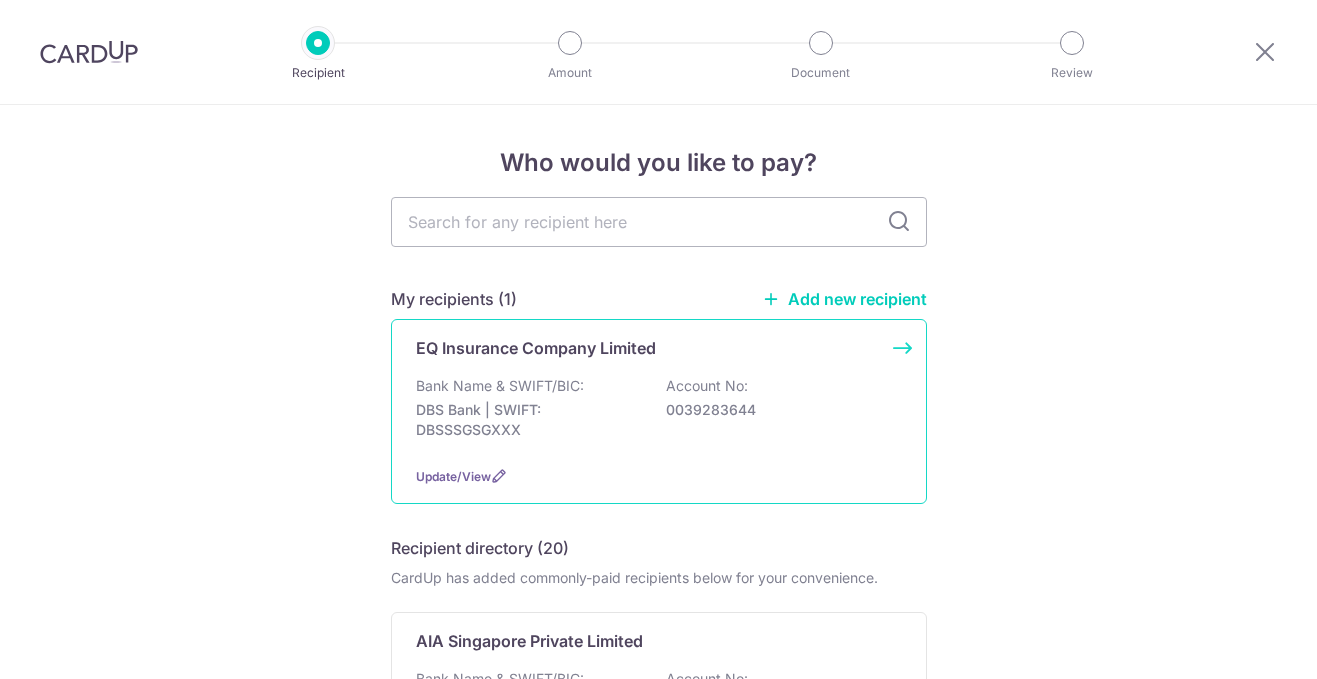 scroll, scrollTop: 0, scrollLeft: 0, axis: both 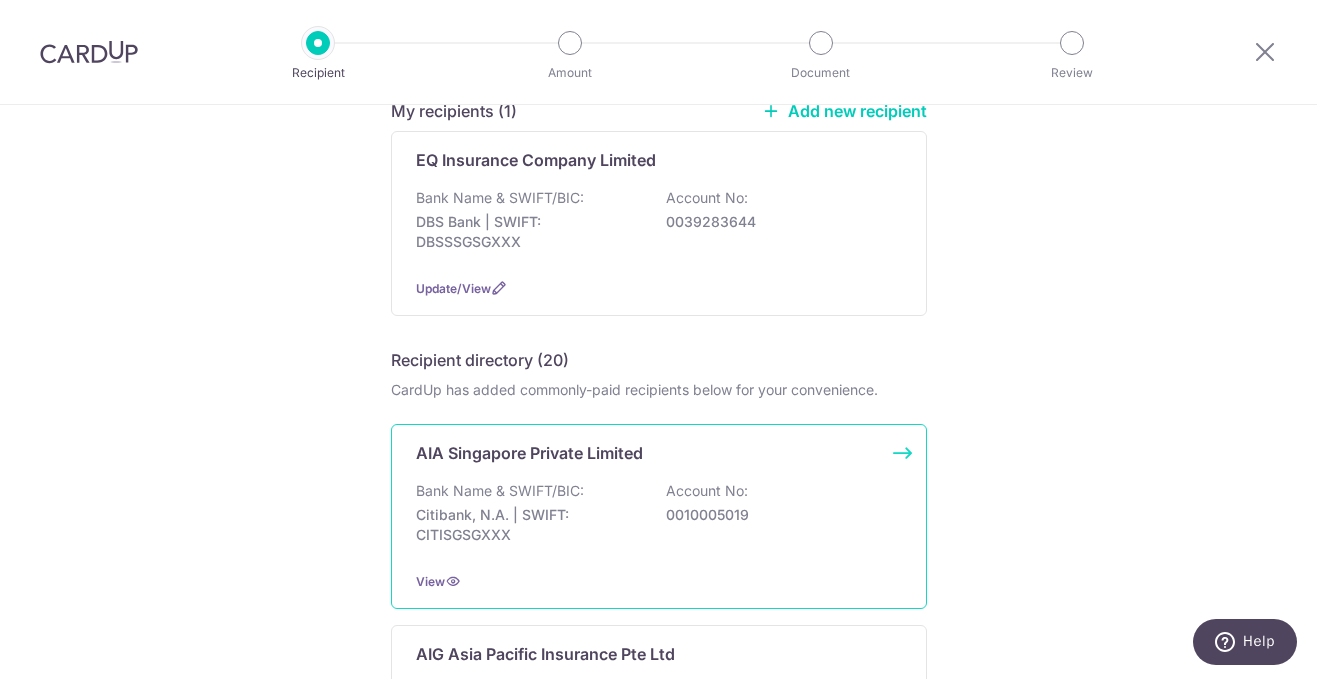 click on "AIA Singapore Private Limited
Bank Name & SWIFT/BIC:
Citibank, N.A. | SWIFT: CITISGSGXXX
Account No:
0010005019
View" at bounding box center (659, 516) 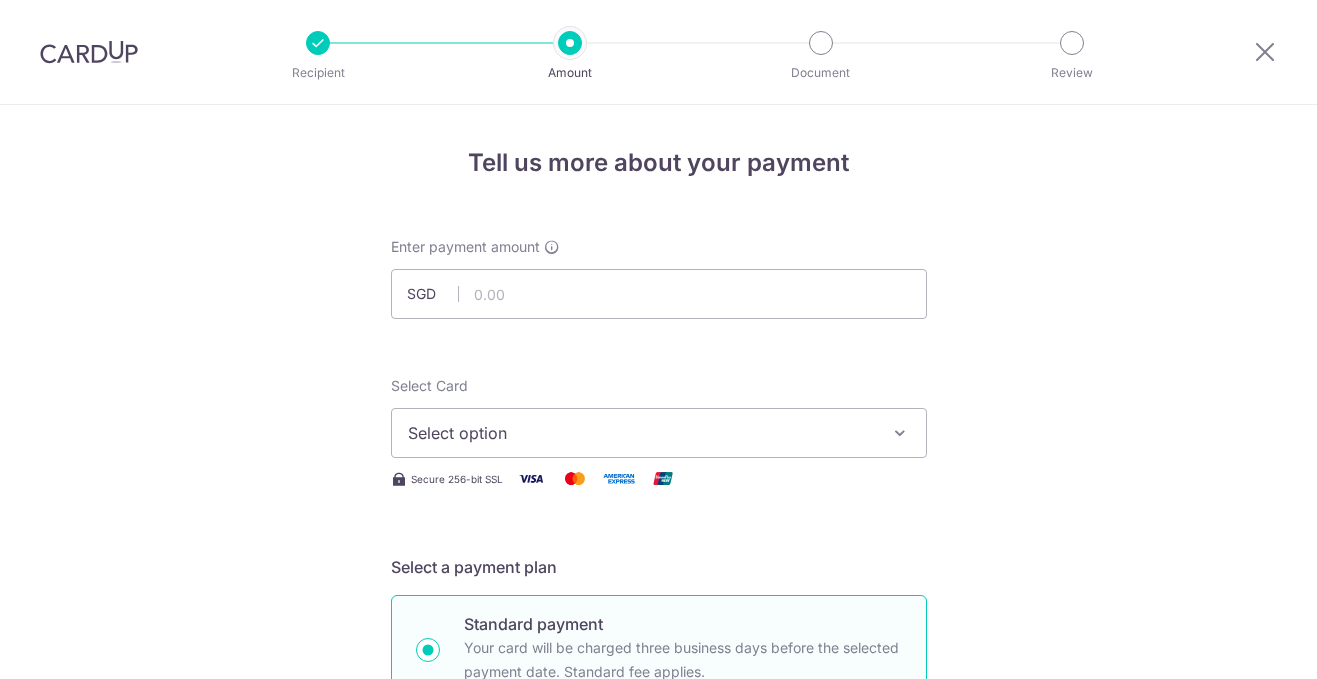 scroll, scrollTop: 0, scrollLeft: 0, axis: both 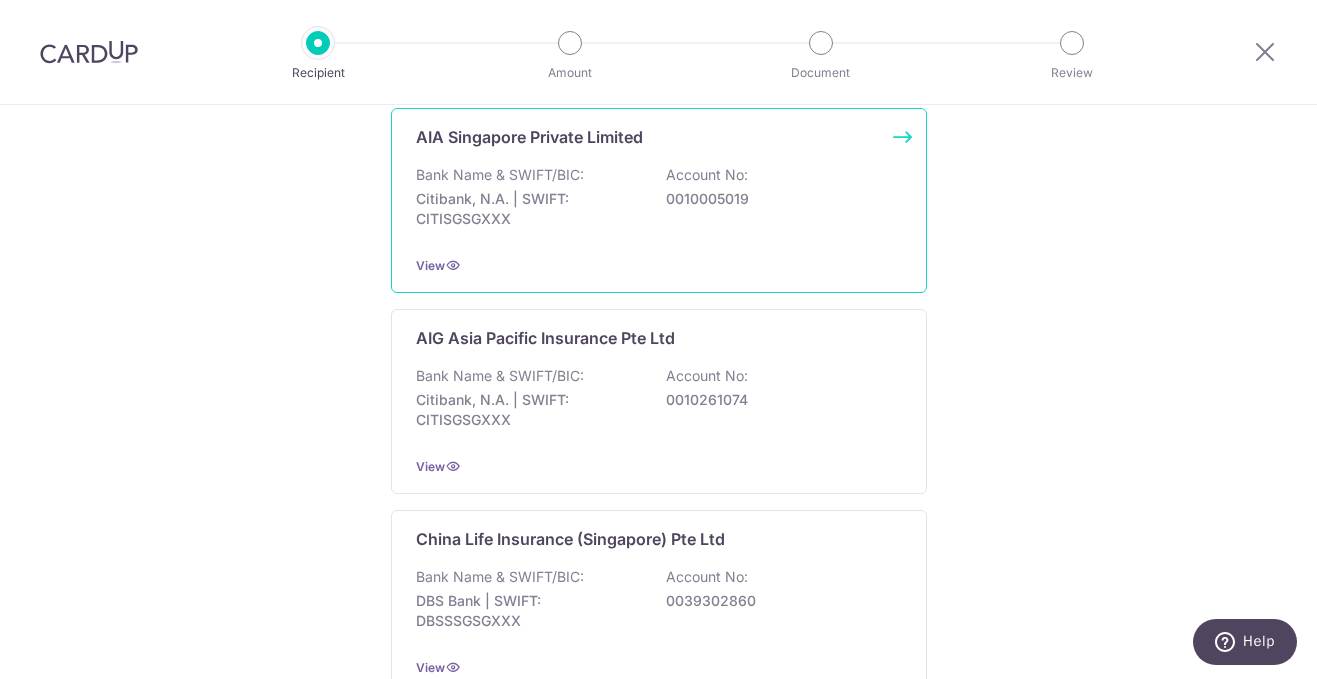click on "Citibank, N.A. | SWIFT: CITISGSGXXX" at bounding box center [528, 209] 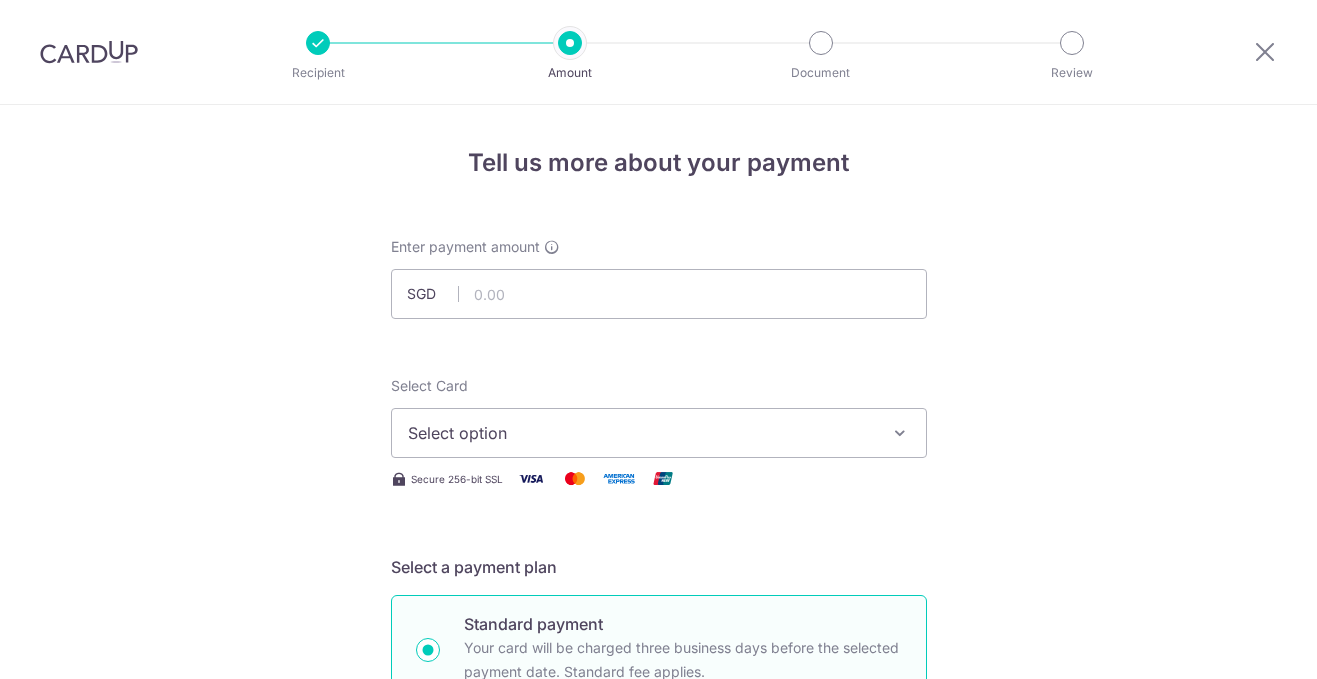 scroll, scrollTop: 0, scrollLeft: 0, axis: both 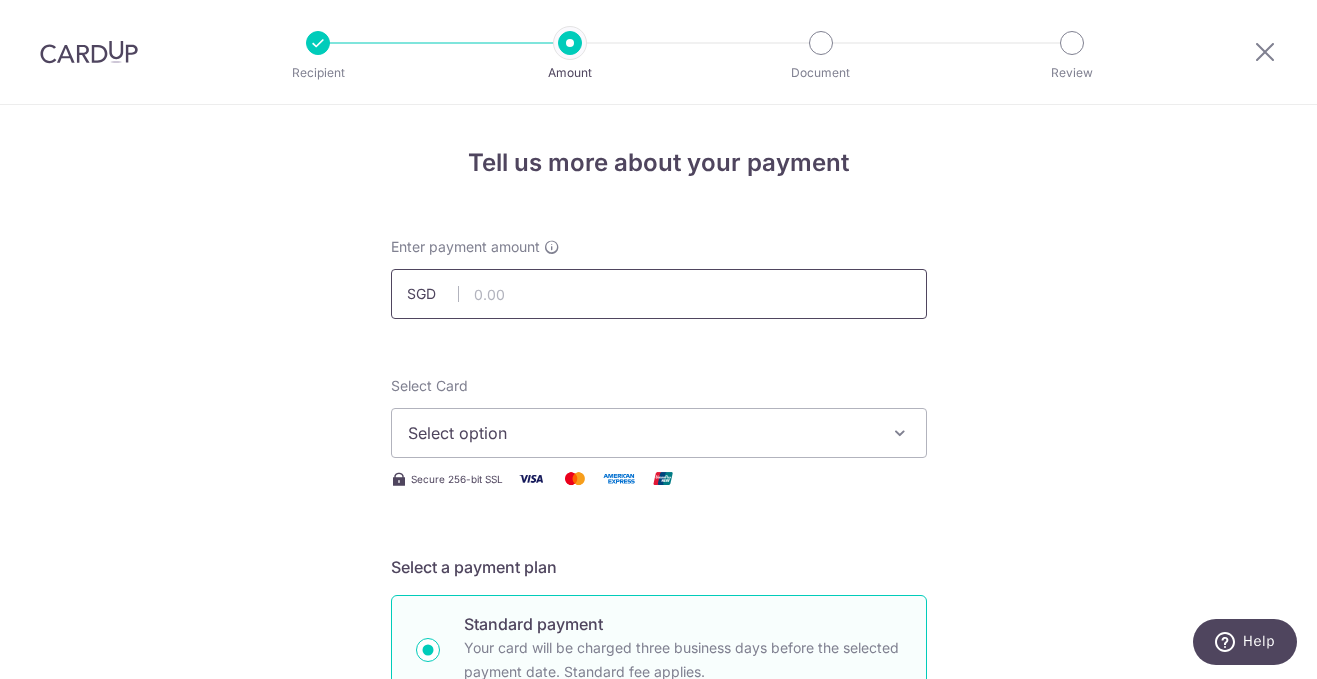 click at bounding box center [659, 294] 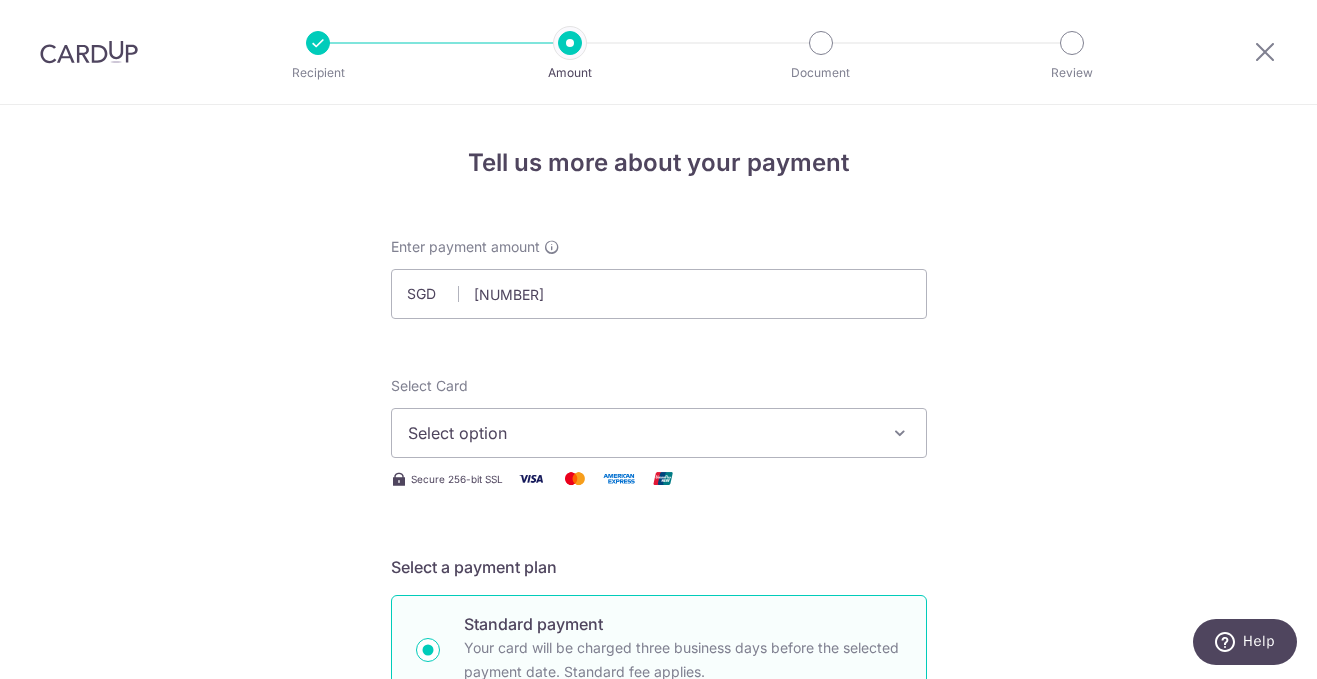 type on "1,308.00" 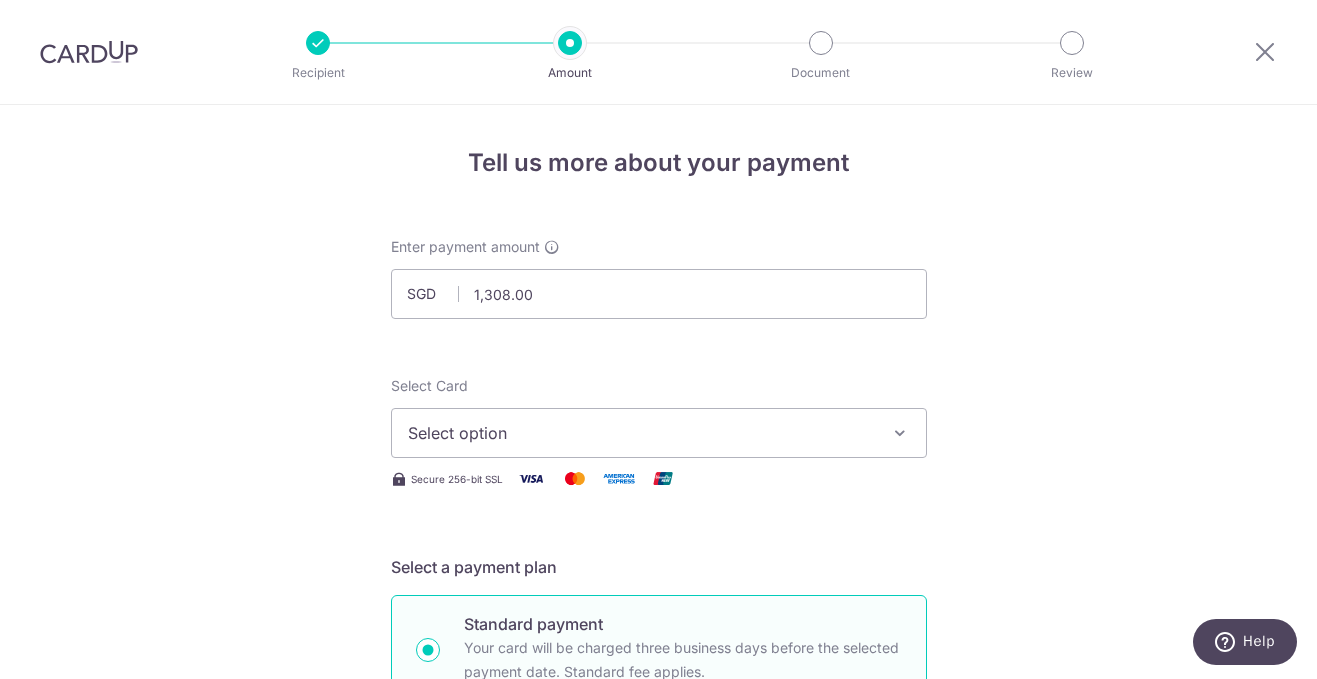 click on "Select option" at bounding box center [641, 433] 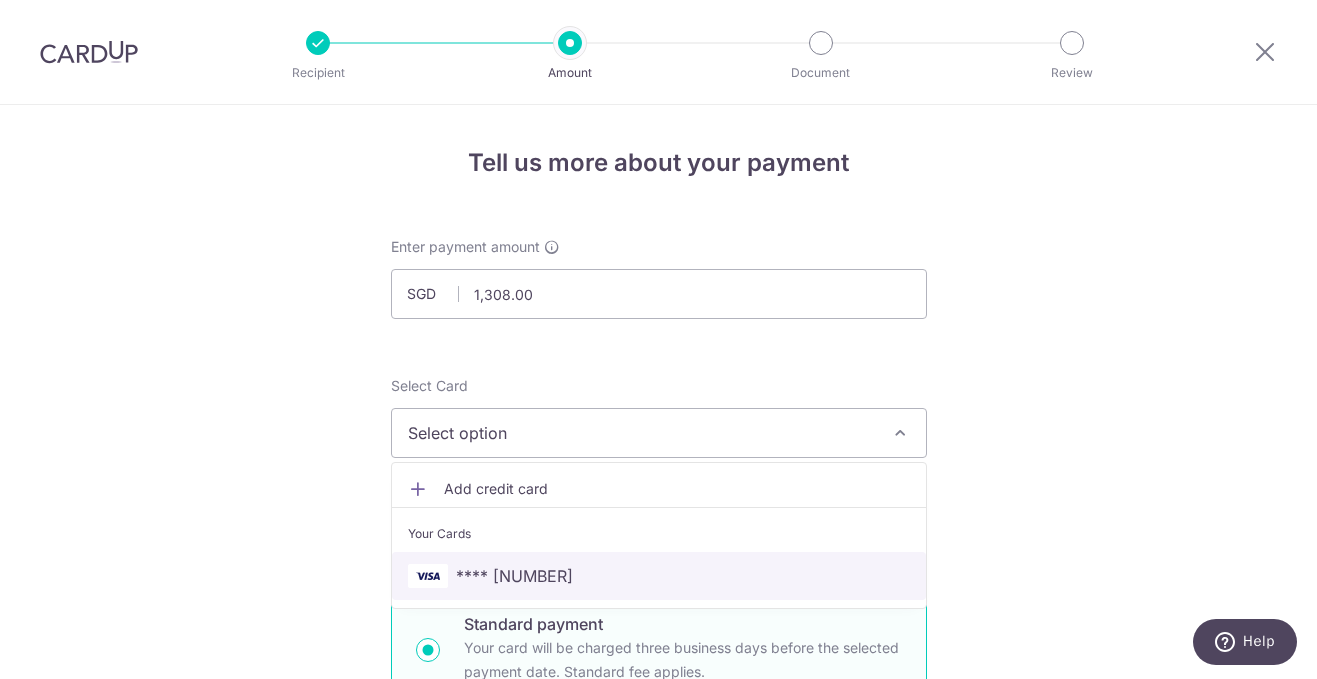 click on "**** 2411" at bounding box center [659, 576] 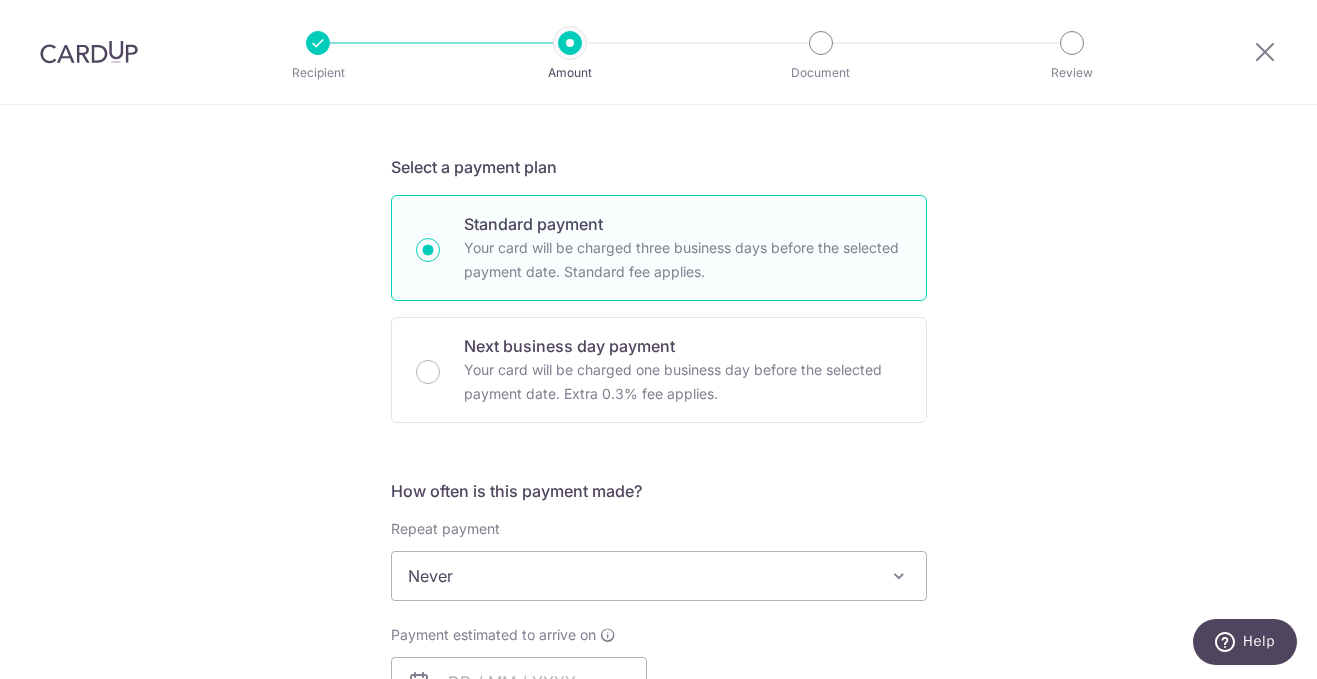 scroll, scrollTop: 524, scrollLeft: 0, axis: vertical 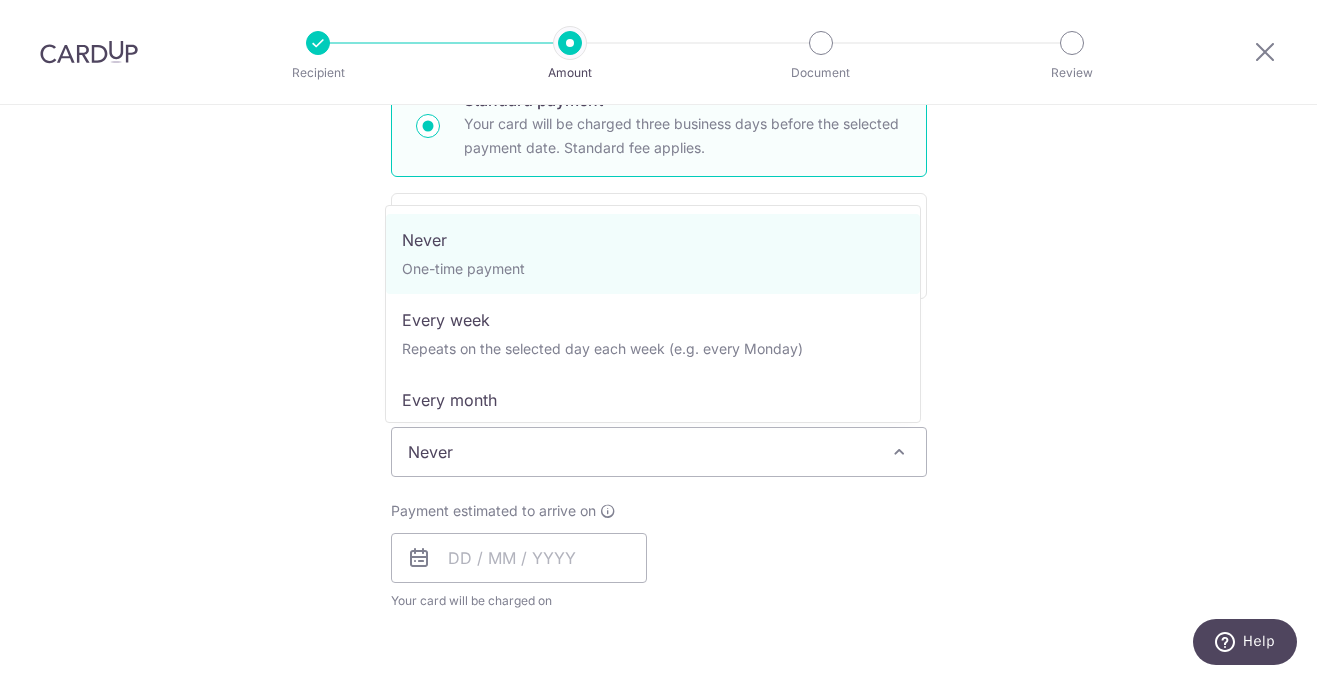 click on "Never" at bounding box center (659, 452) 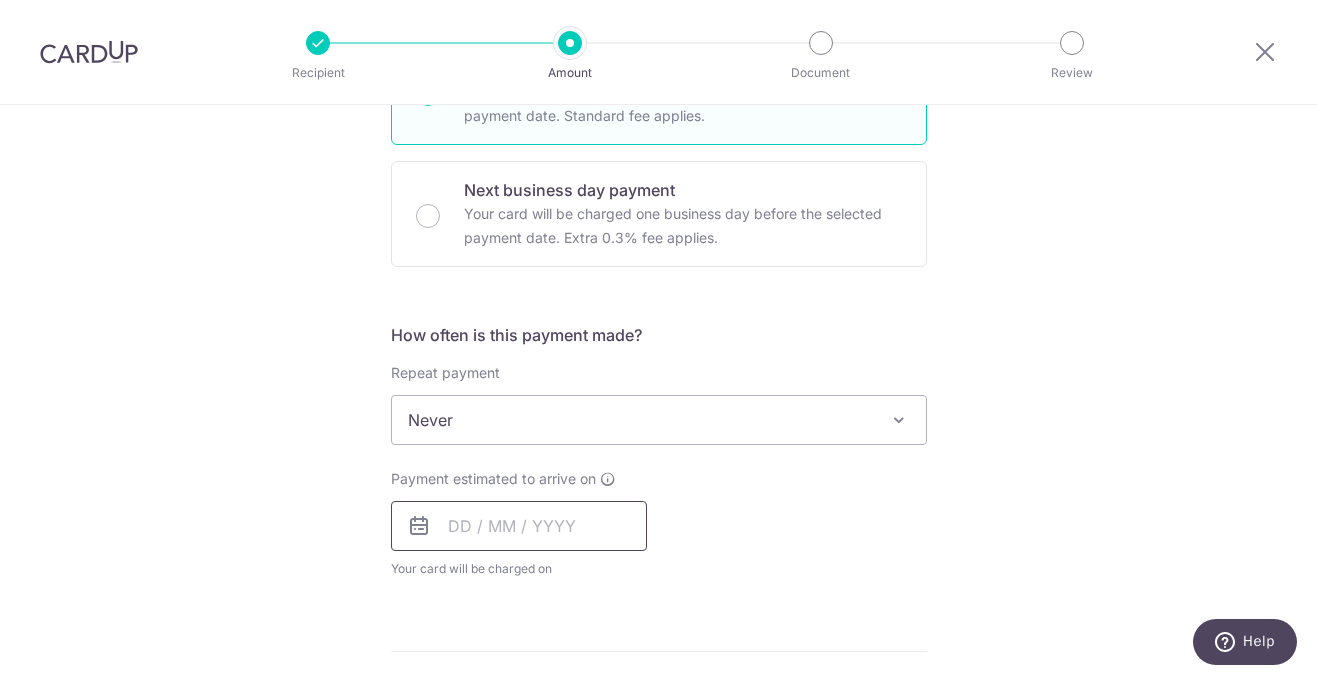 scroll, scrollTop: 793, scrollLeft: 0, axis: vertical 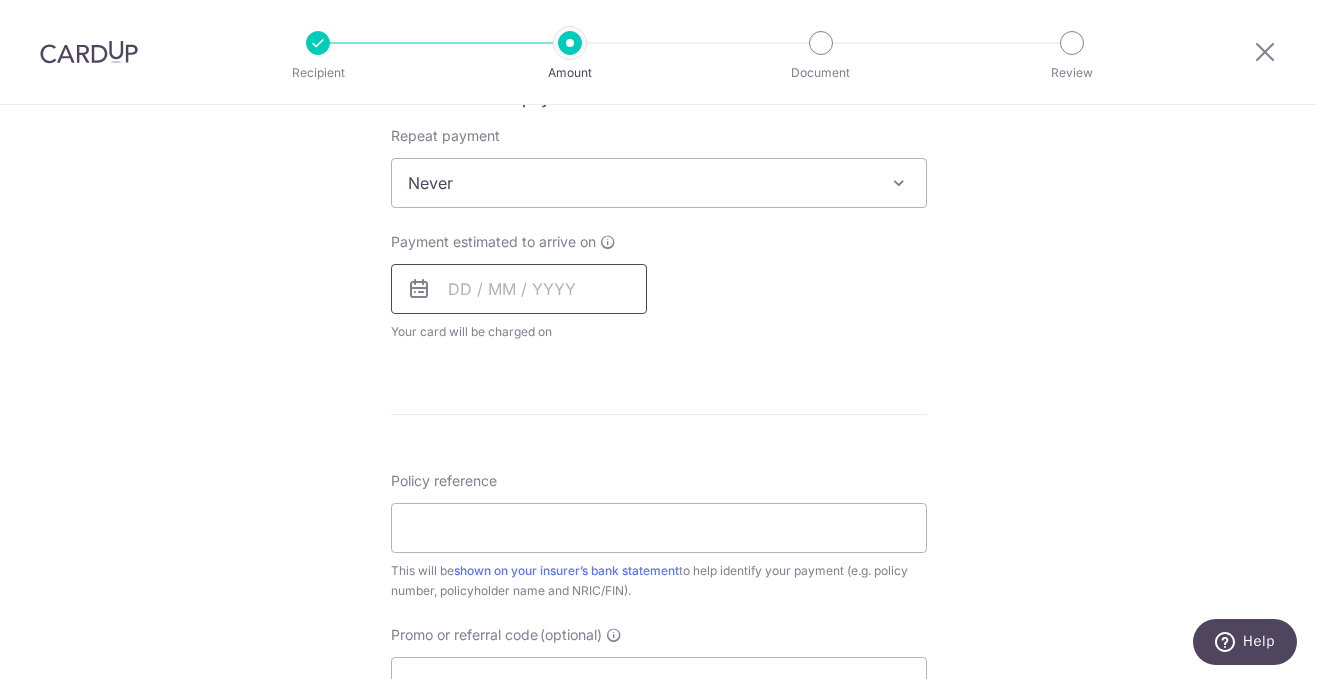 click at bounding box center [519, 289] 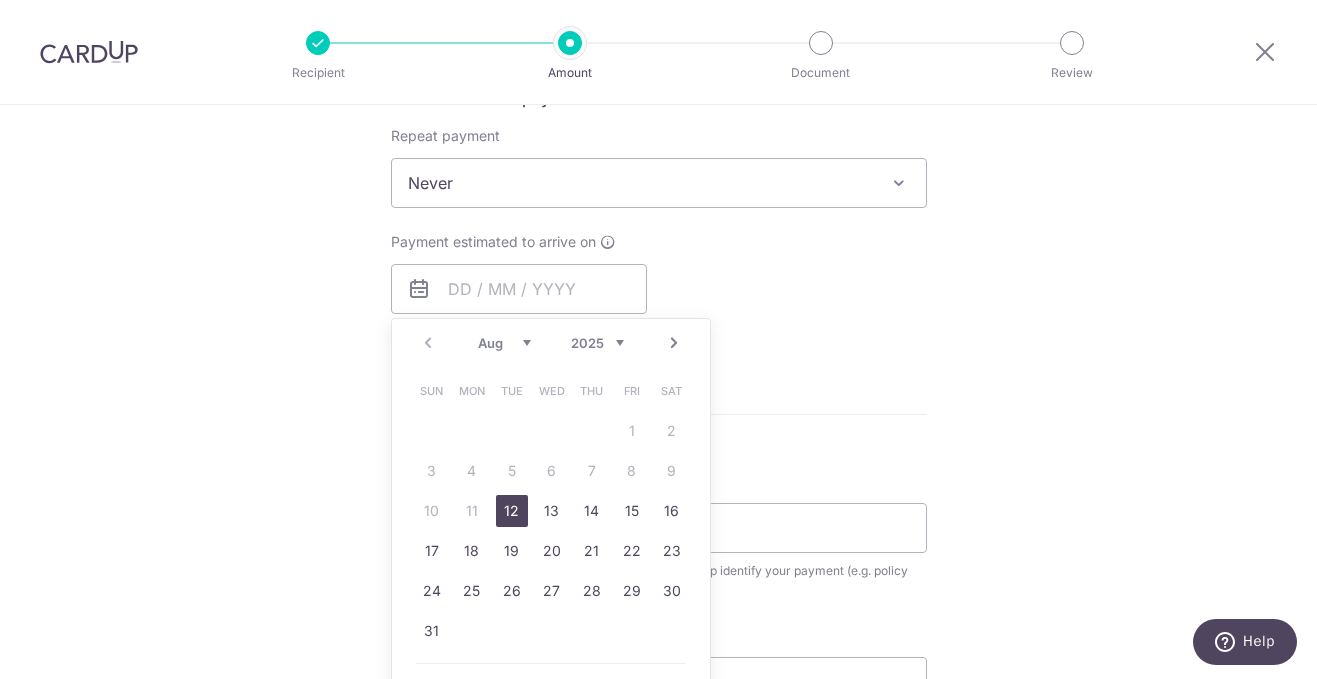 click on "Tell us more about your payment
Enter payment amount
SGD
1,308.00
1308.00
Select Card
**** 2411
Add credit card
Your Cards
**** 2411
Secure 256-bit SSL
Text
New card details
Card
Secure 256-bit SSL" at bounding box center (658, 216) 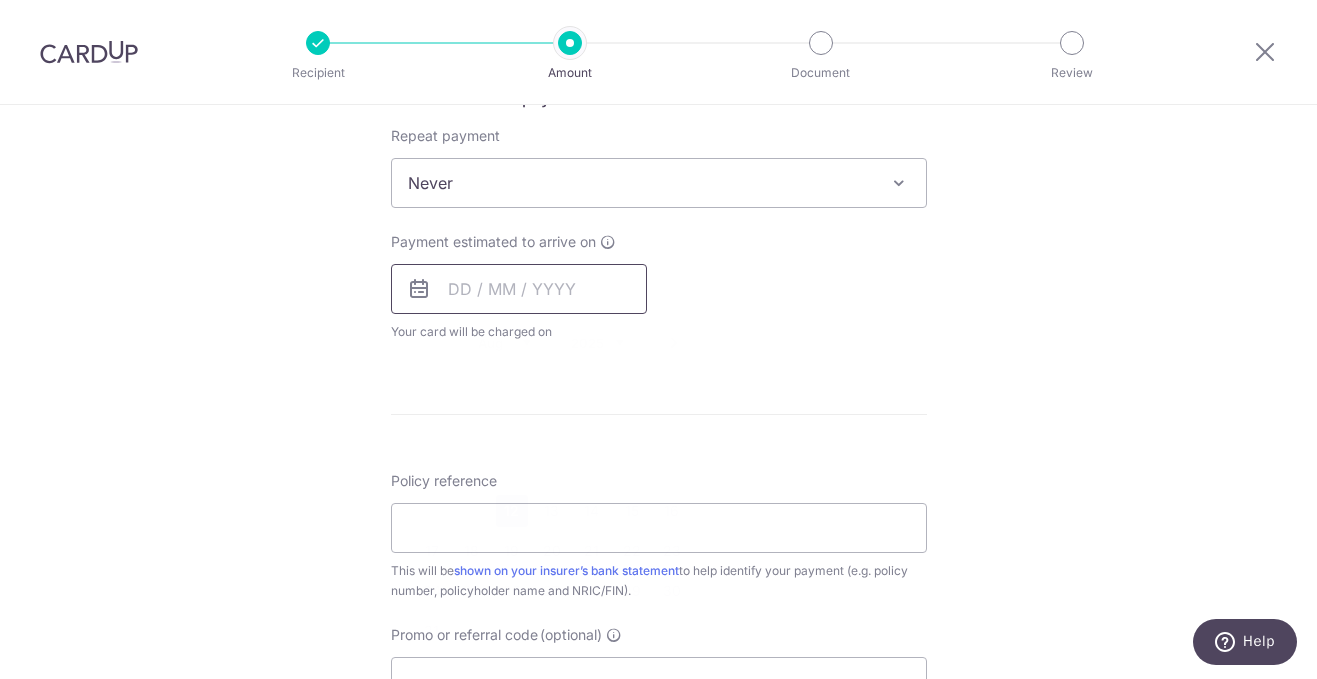 click at bounding box center [519, 289] 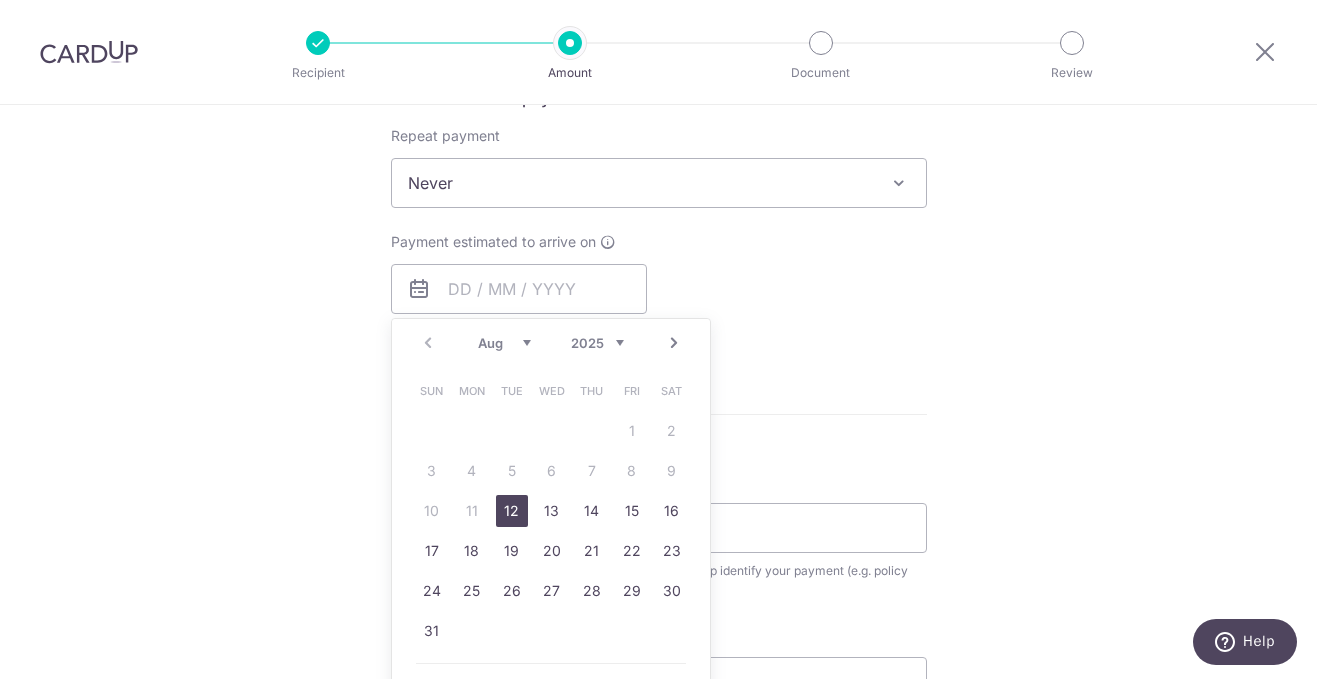 click on "12" at bounding box center [512, 511] 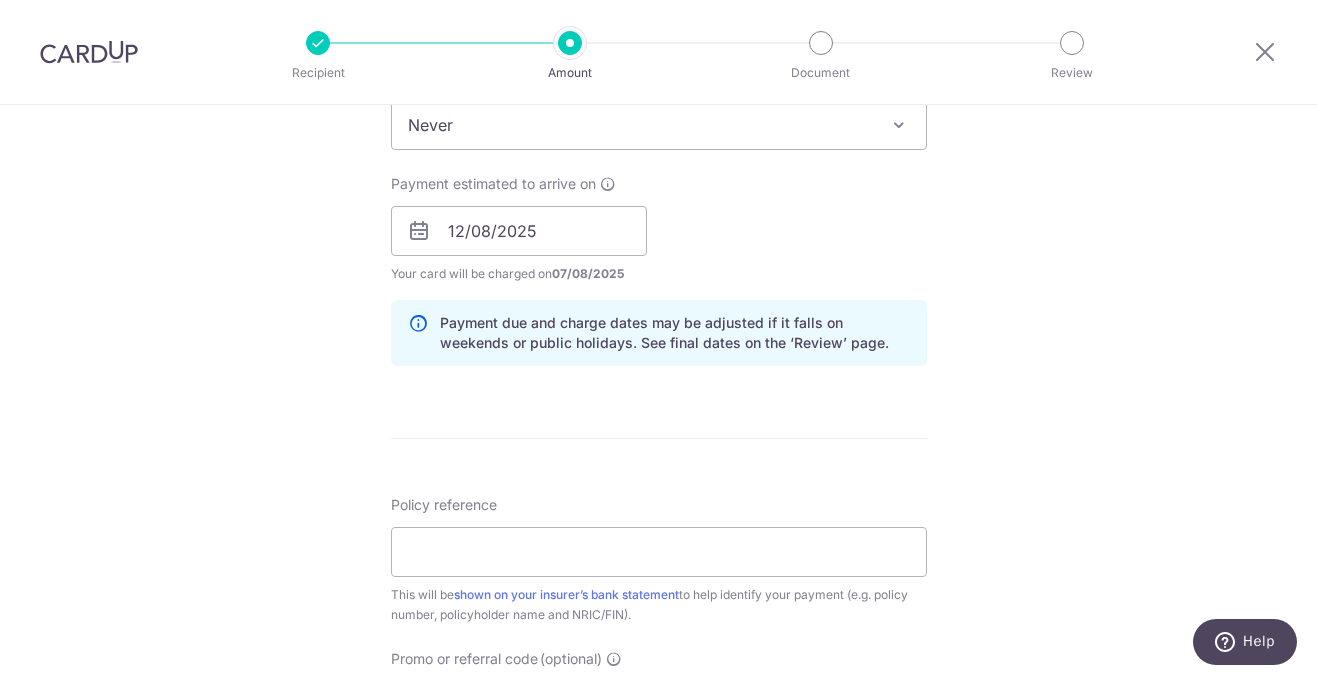scroll, scrollTop: 858, scrollLeft: 0, axis: vertical 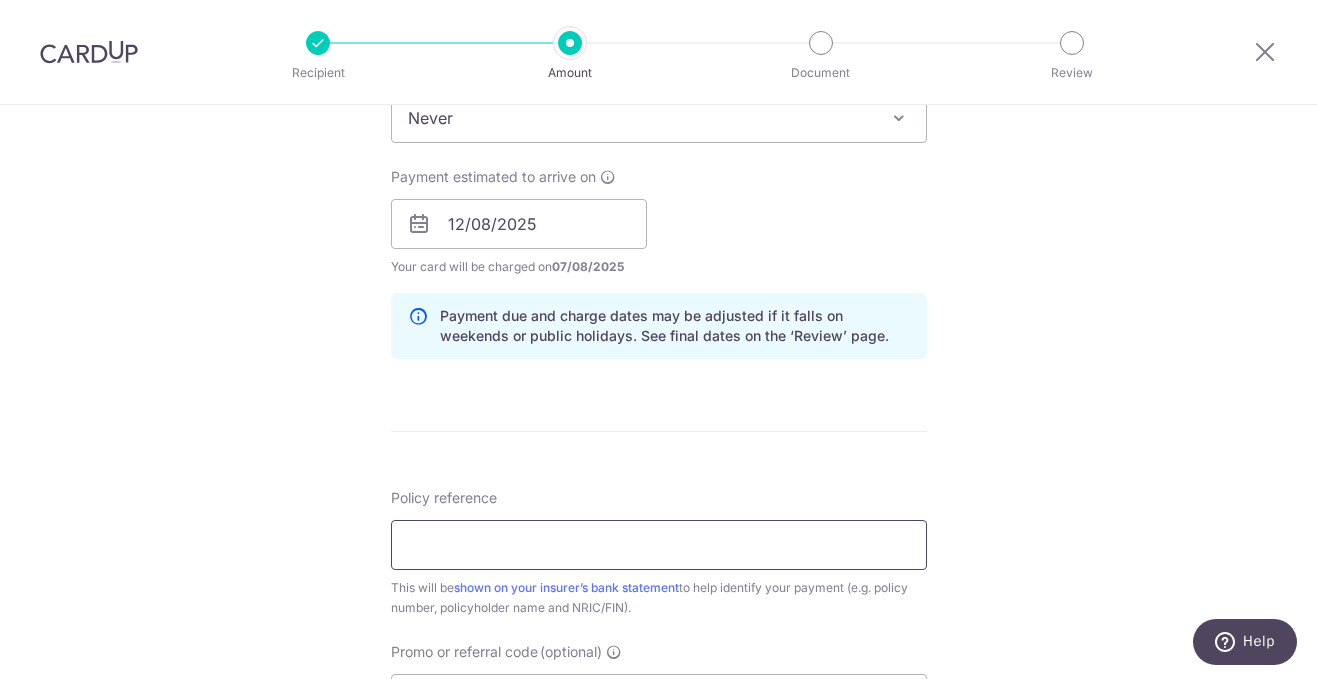 click on "Policy reference" at bounding box center [659, 545] 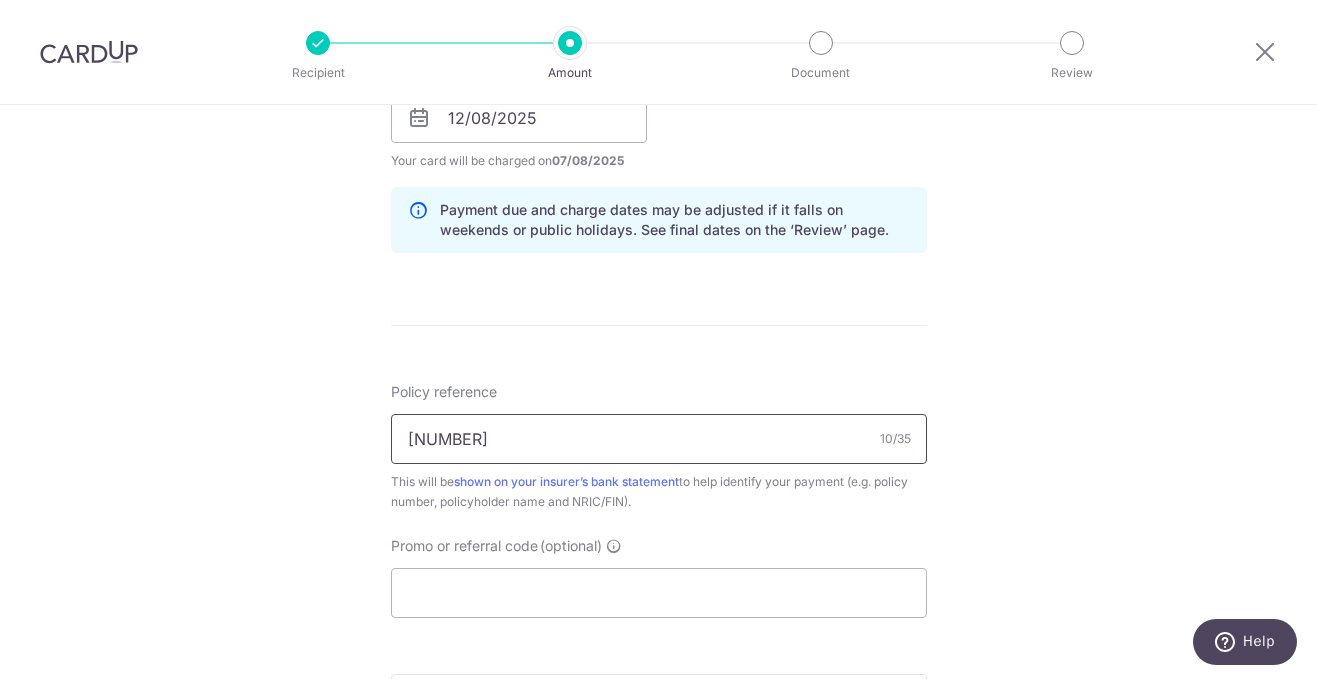 scroll, scrollTop: 1038, scrollLeft: 0, axis: vertical 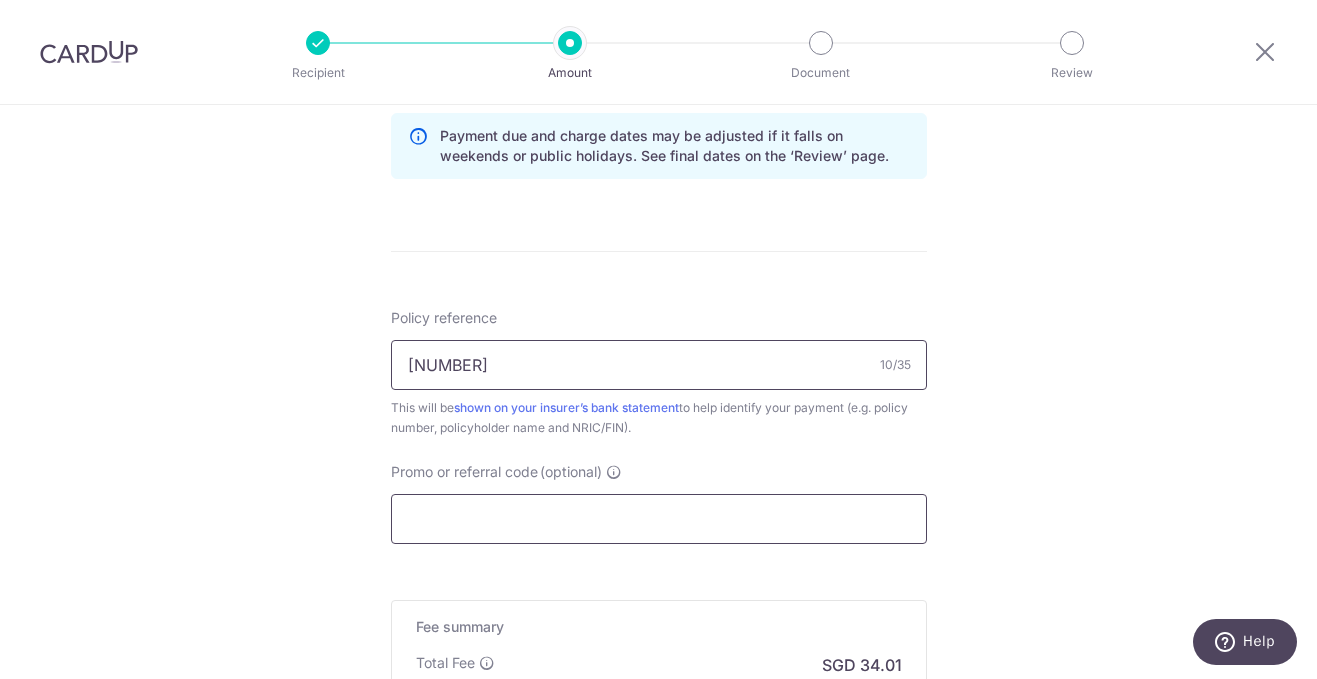 type on "L546618545" 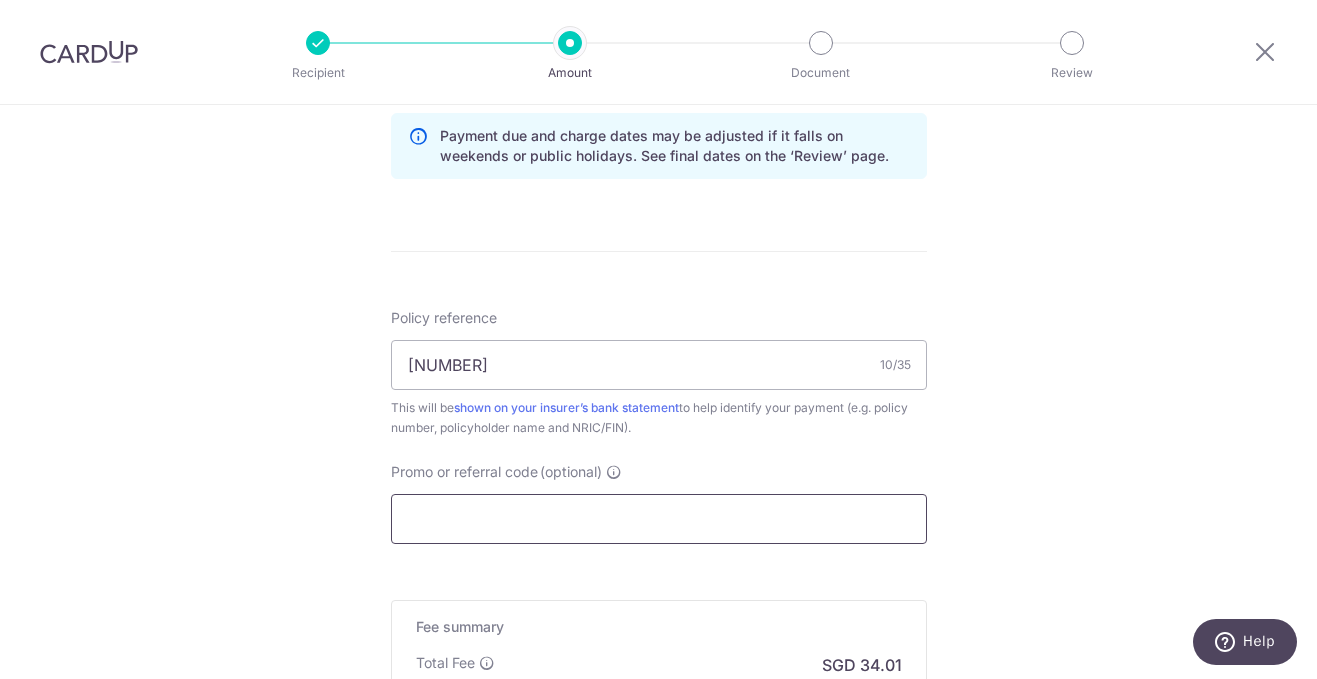 click on "Promo or referral code
(optional)" at bounding box center [659, 519] 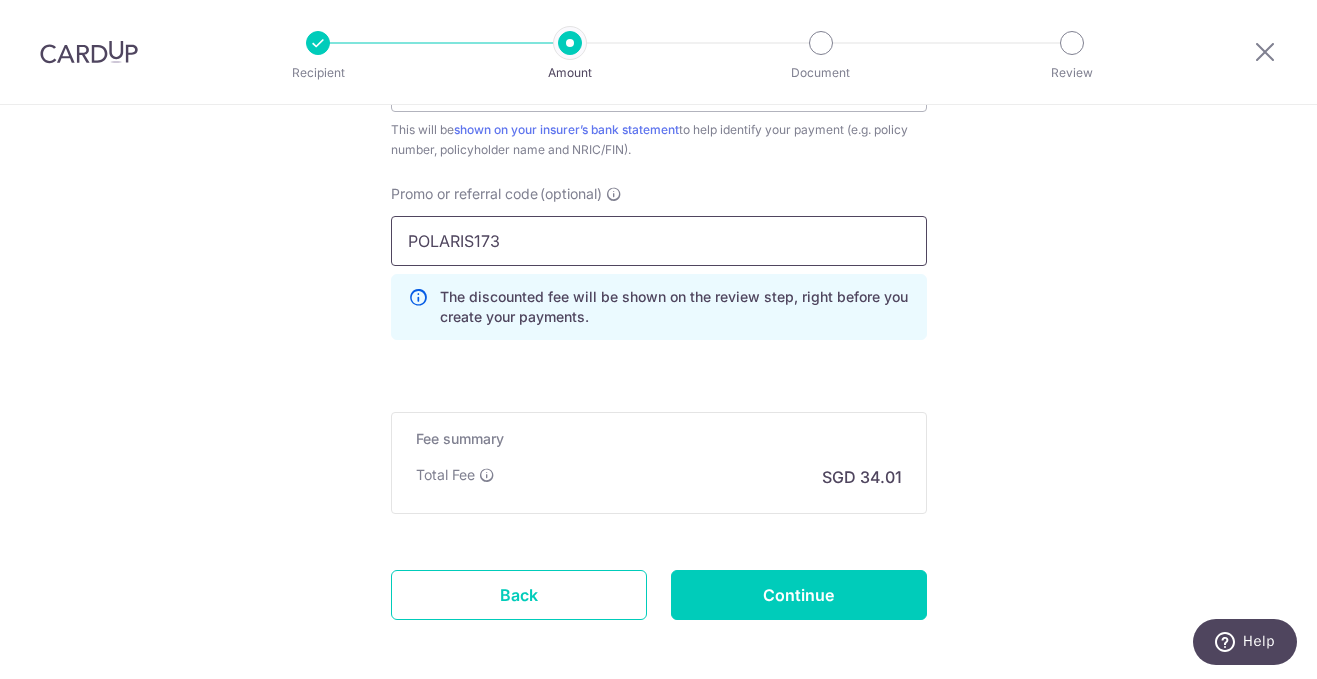 scroll, scrollTop: 1407, scrollLeft: 0, axis: vertical 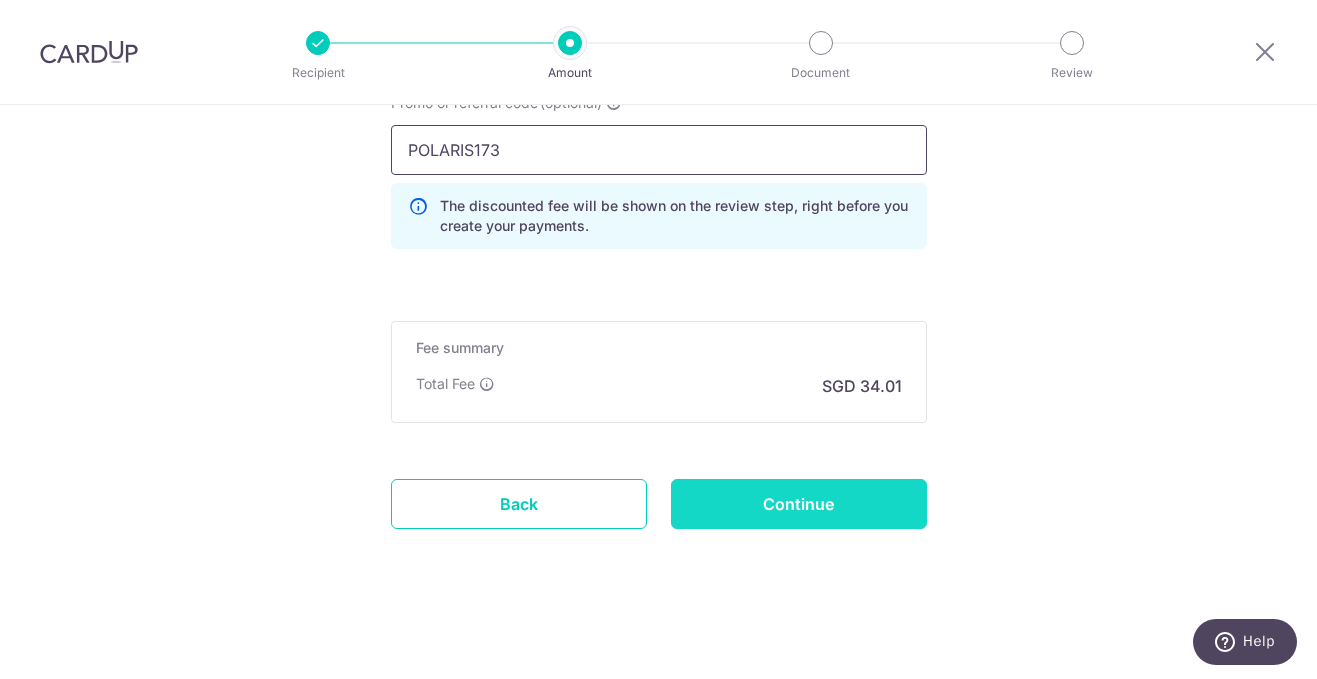 type on "POLARIS173" 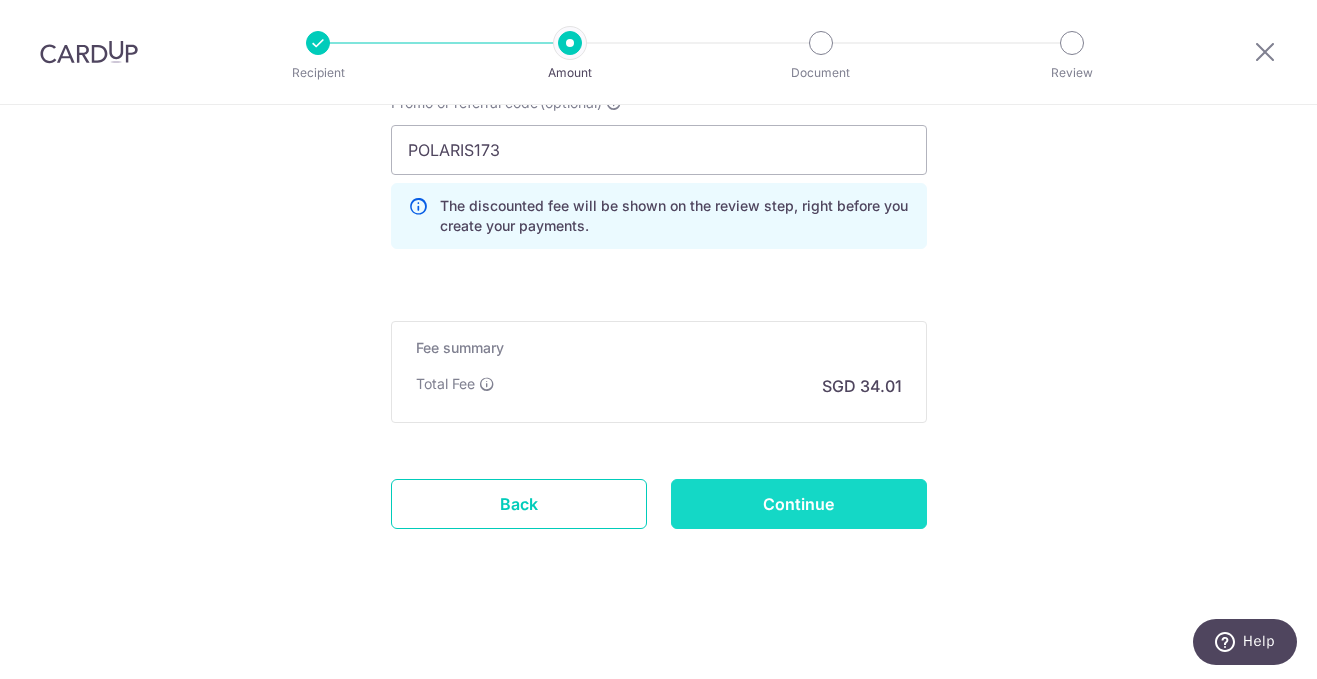 click on "Continue" at bounding box center (799, 504) 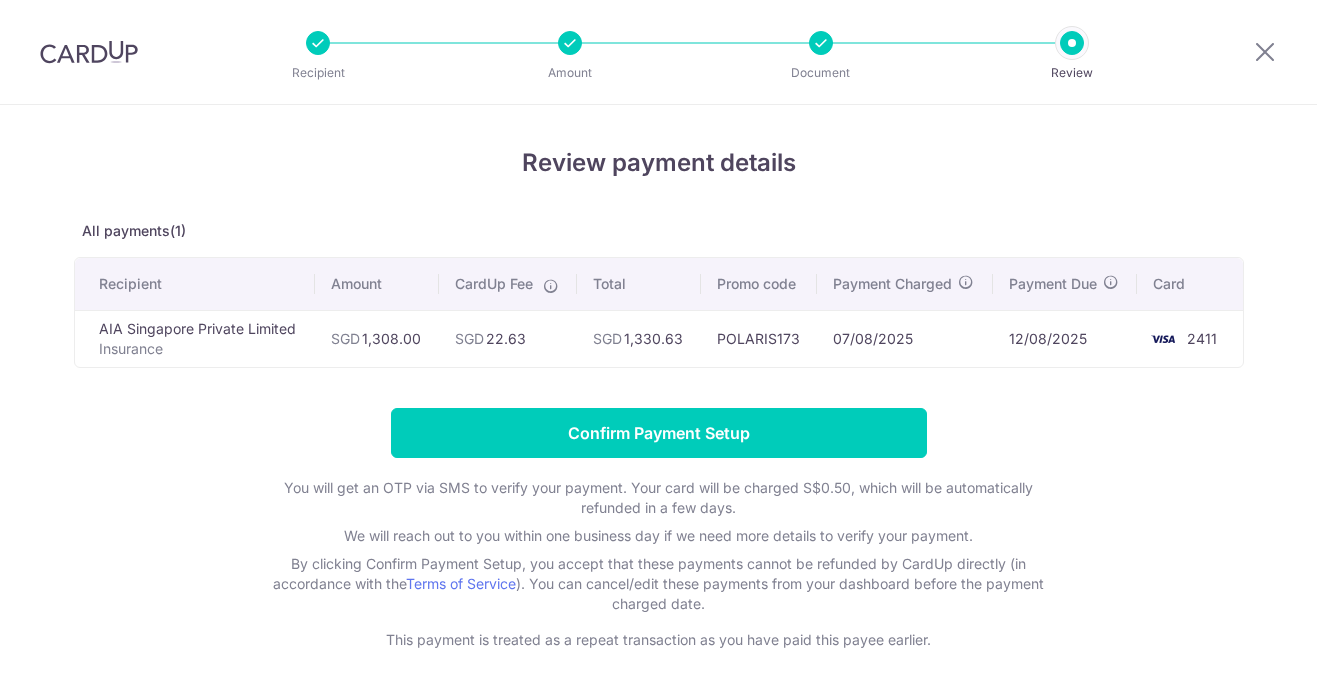 scroll, scrollTop: 0, scrollLeft: 0, axis: both 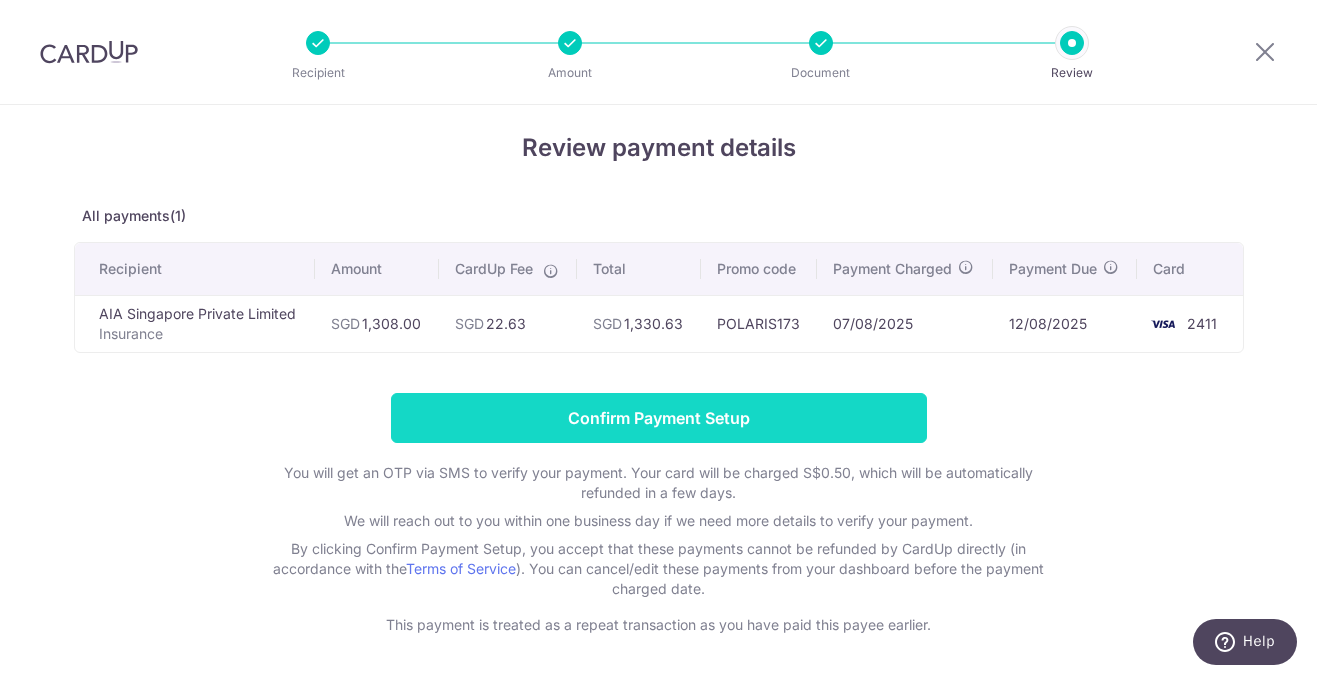 click on "Confirm Payment Setup" at bounding box center [659, 418] 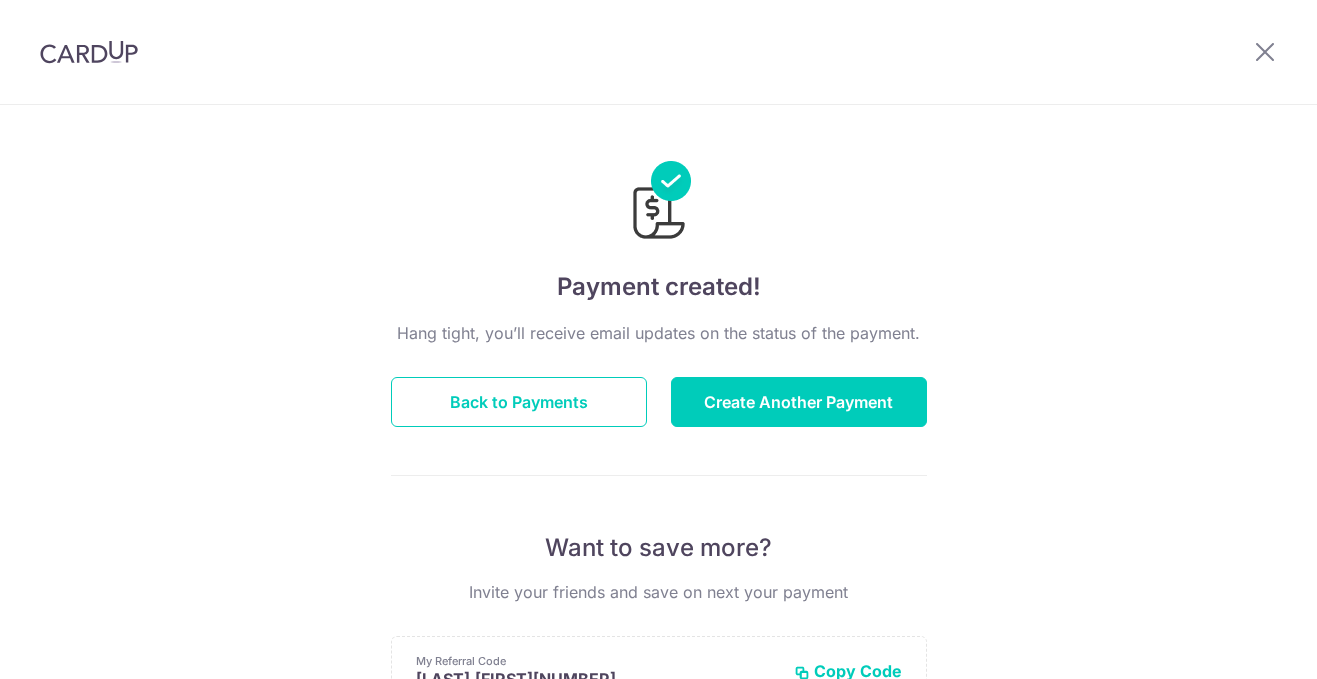 scroll, scrollTop: 0, scrollLeft: 0, axis: both 